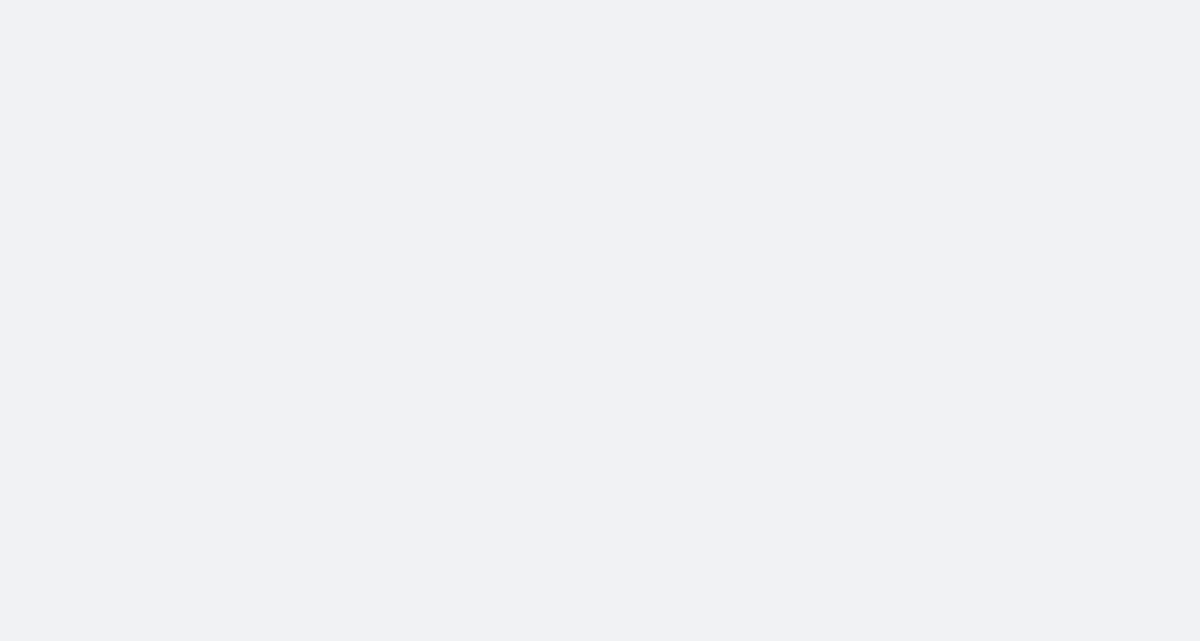 scroll, scrollTop: 0, scrollLeft: 0, axis: both 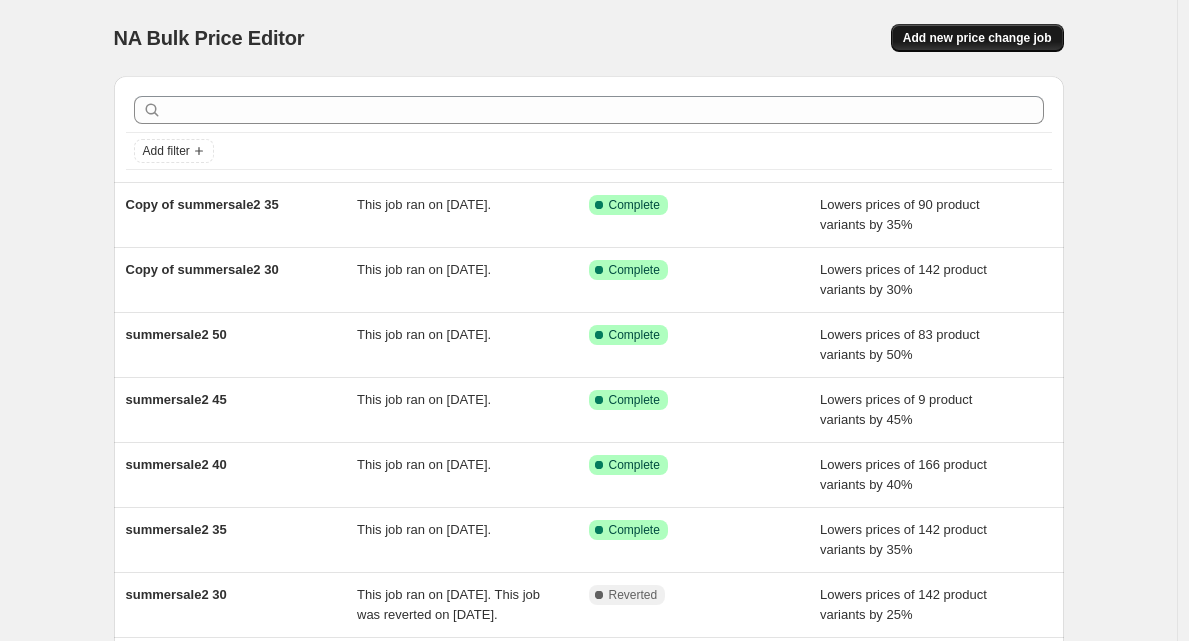 click on "Add new price change job" at bounding box center [977, 38] 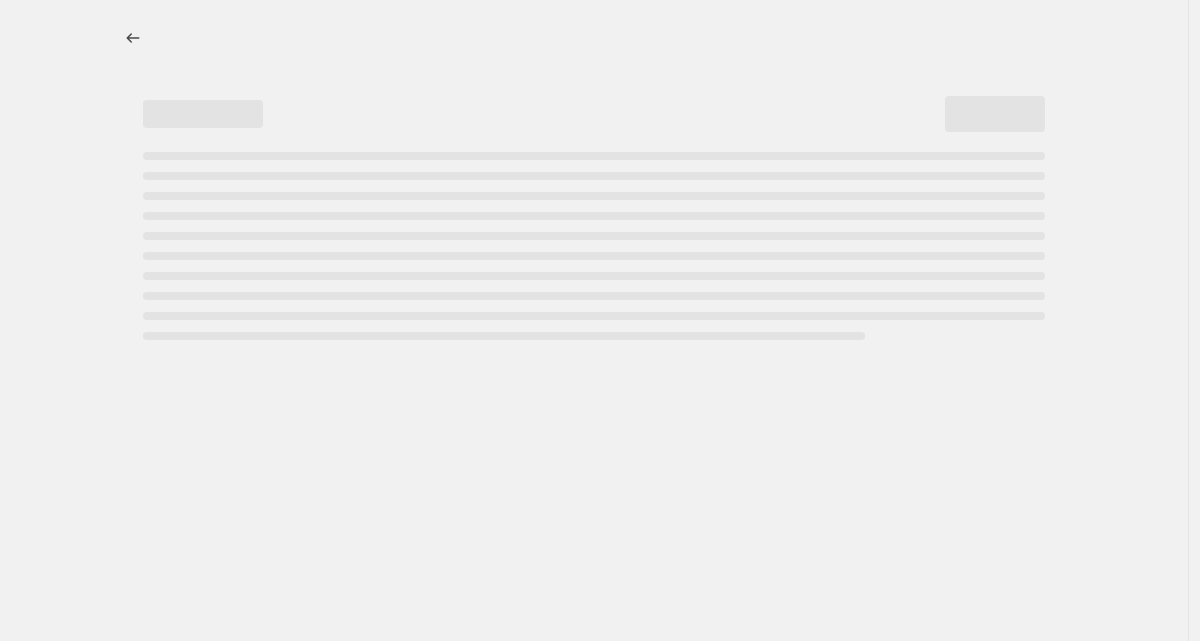 select on "percentage" 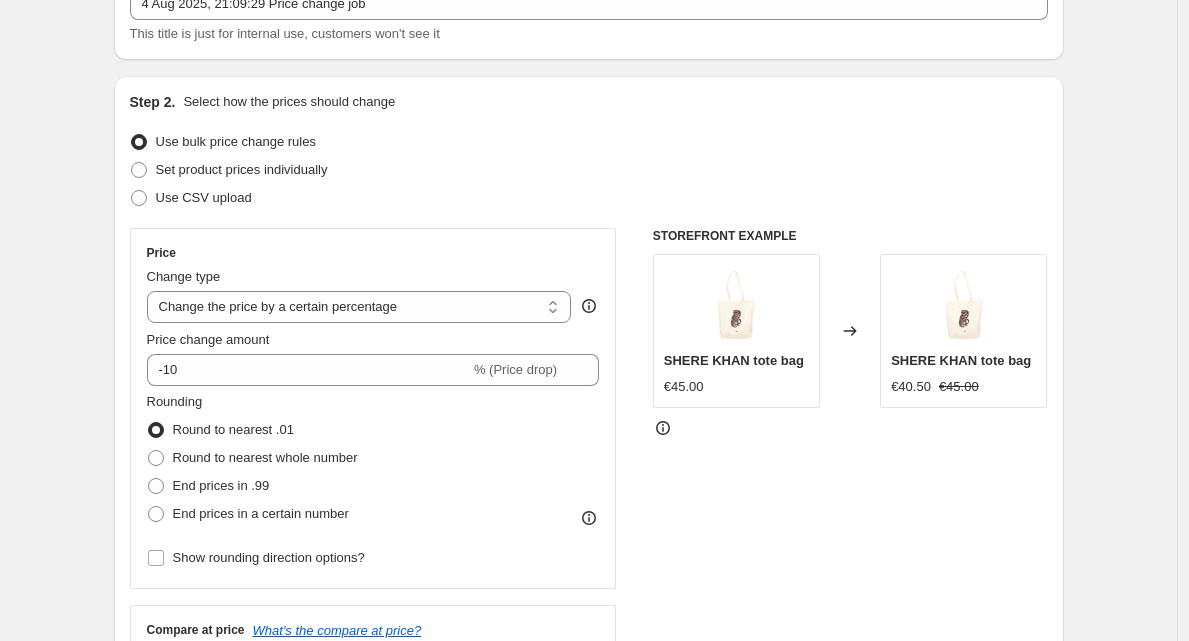 scroll, scrollTop: 159, scrollLeft: 0, axis: vertical 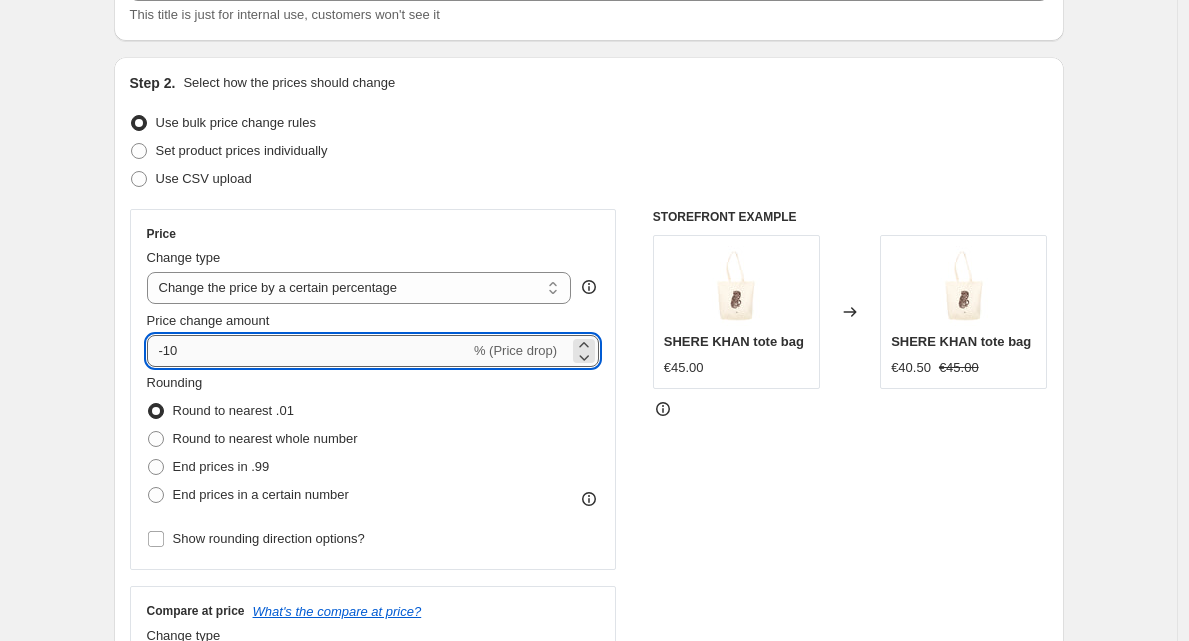 click on "-10" at bounding box center [308, 351] 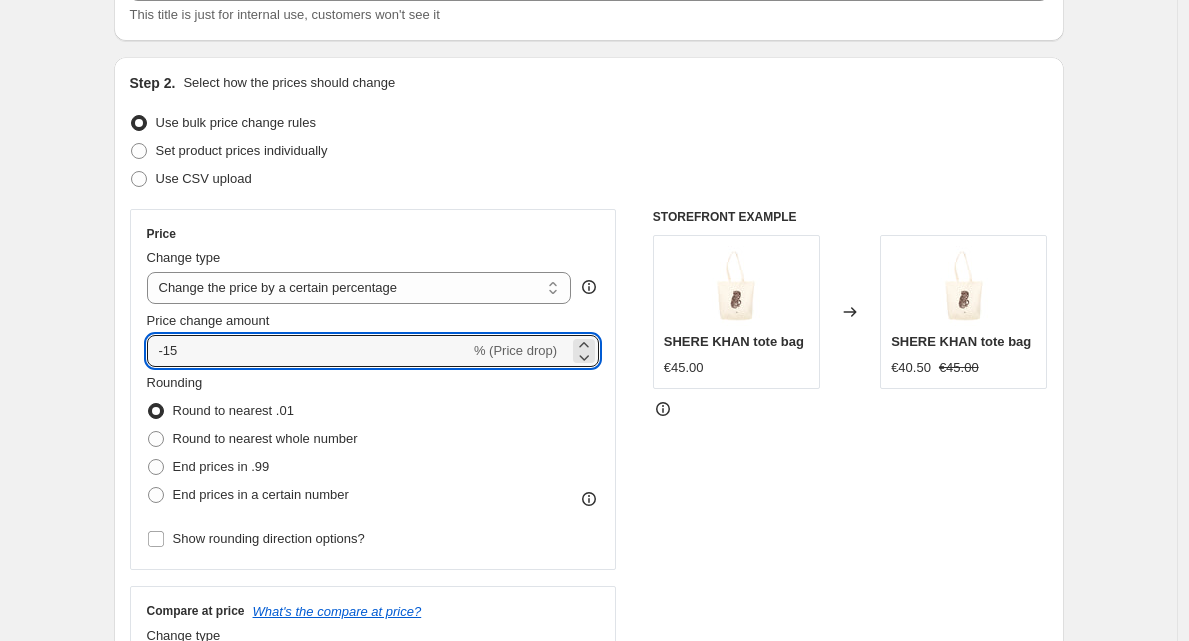 type on "-15" 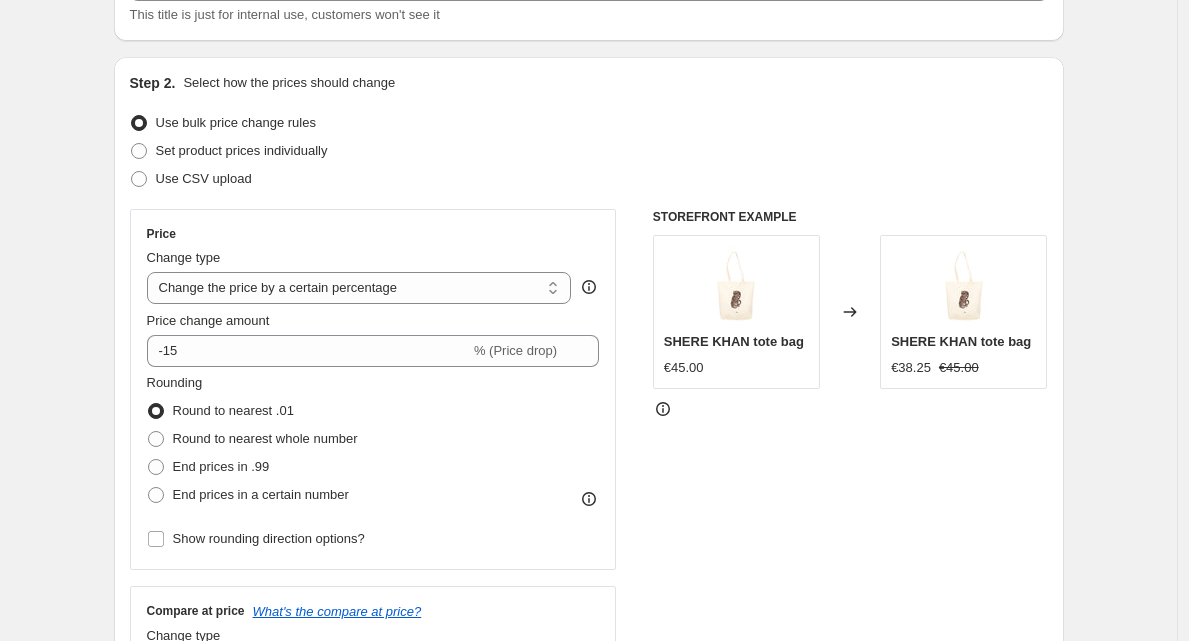 click on "Create new price change job. This page is ready Create new price change job Draft Step 1. Optionally give your price change job a title (eg "March 30% off sale on boots") [DATE], [TIME] Price change job This title is just for internal use, customers won't see it Step 2. Select how the prices should change Use bulk price change rules Set product prices individually Use CSV upload Price Change type Change the price to a certain amount Change the price by a certain amount Change the price by a certain percentage Change the price to the current compare at price (price before sale) Change the price by a certain amount relative to the compare at price Change the price by a certain percentage relative to the compare at price Don't change the price Change the price by a certain percentage relative to the cost per item Change price to certain cost margin Change the price by a certain percentage Price change amount -15 % (Price drop) Rounding Round to nearest .01 Round to nearest whole number End prices in .99" at bounding box center (588, 840) 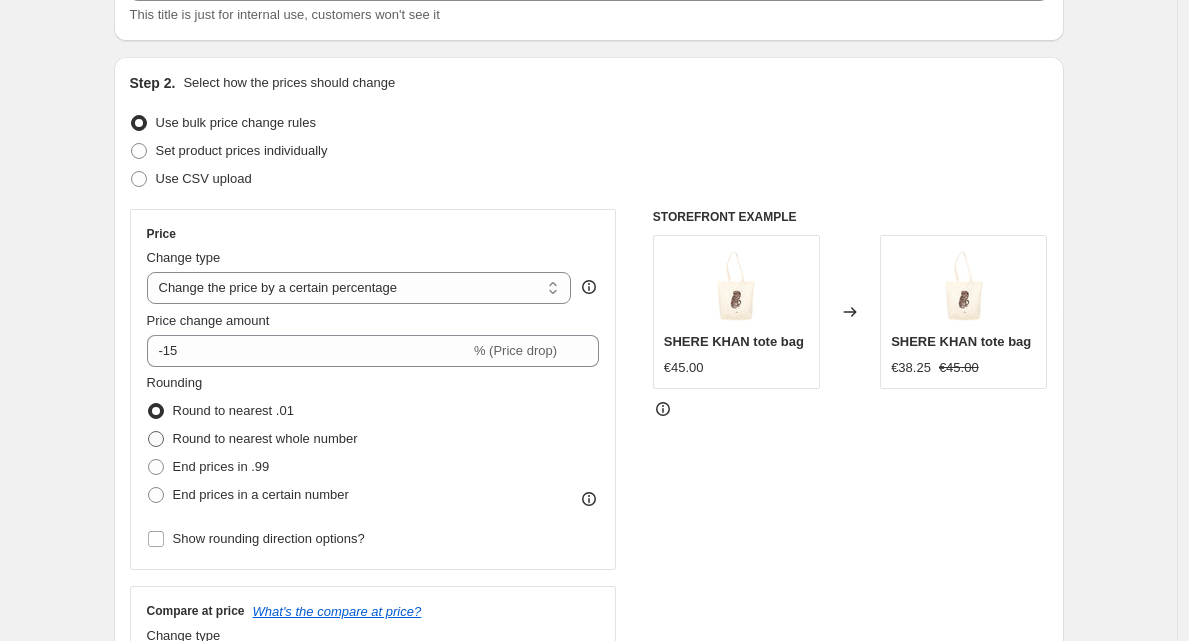 click on "Round to nearest whole number" at bounding box center [265, 438] 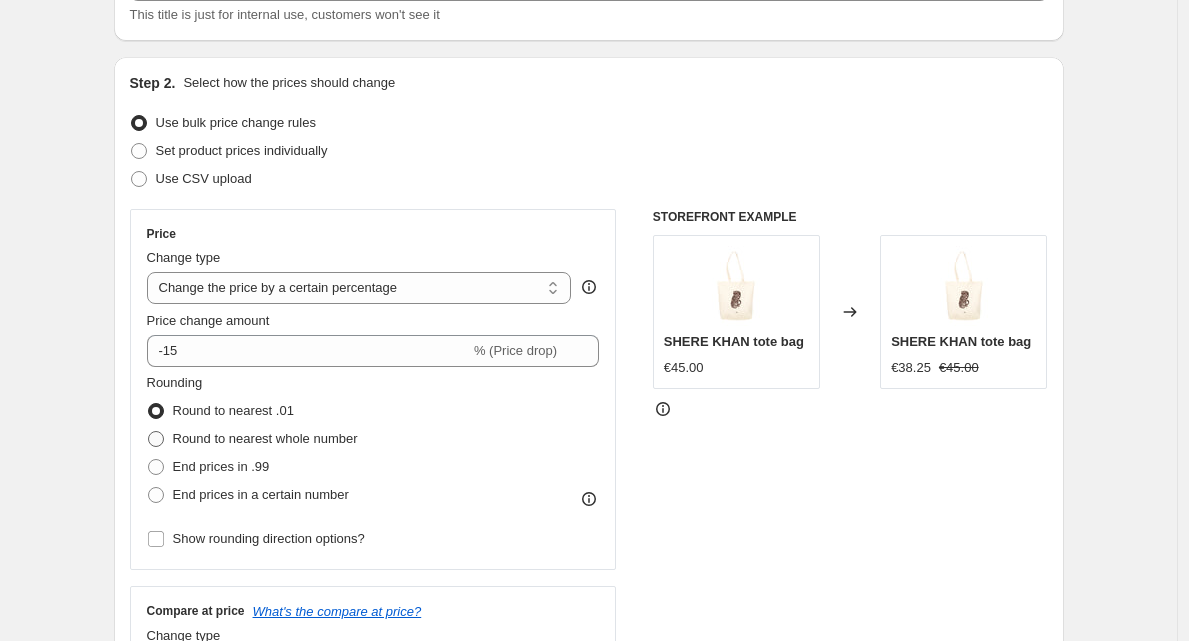 radio on "true" 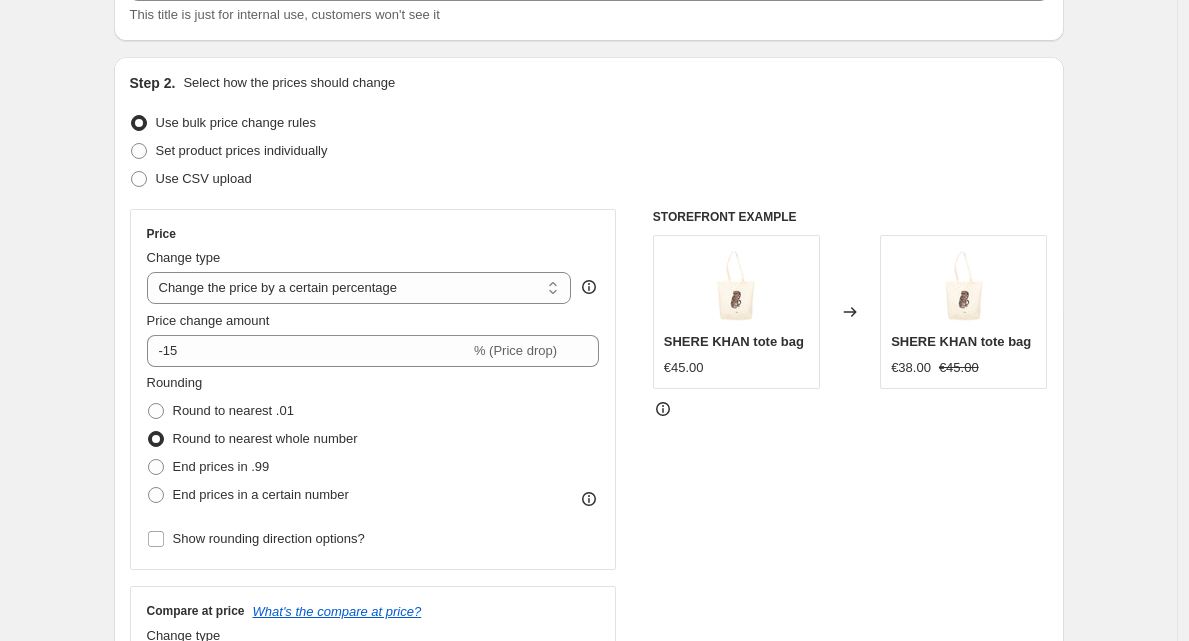 scroll, scrollTop: 358, scrollLeft: 0, axis: vertical 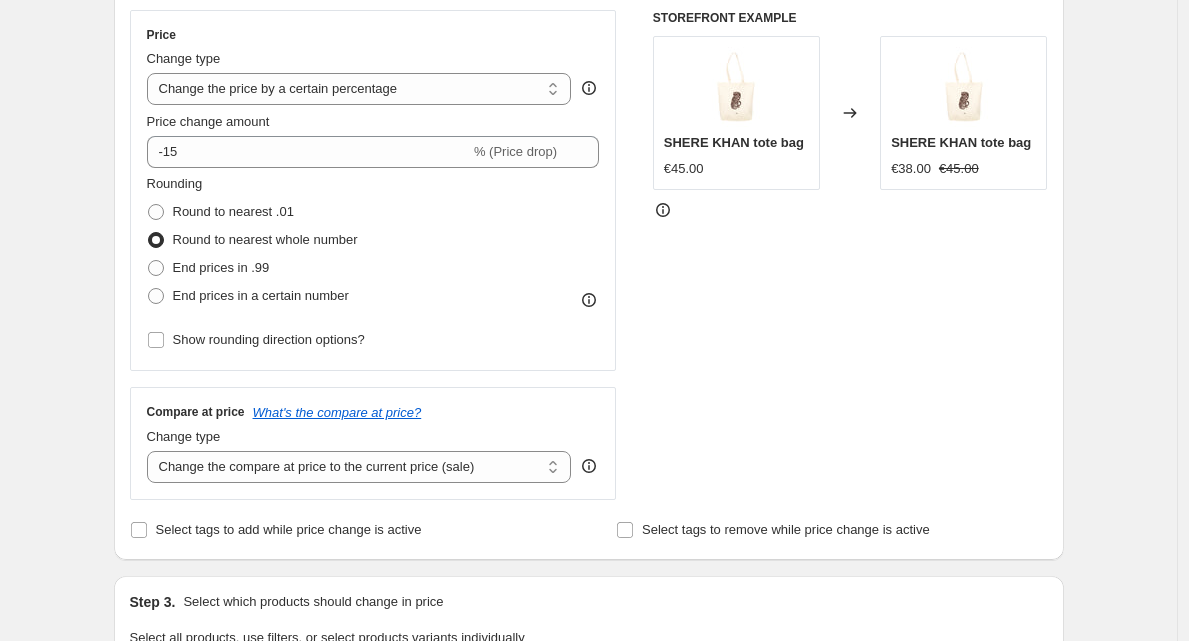 click on "Step 2. Select how the prices should change Use bulk price change rules Set product prices individually Use CSV upload Price Change type Change the price to a certain amount Change the price by a certain amount Change the price by a certain percentage Change the price to the current compare at price (price before sale) Change the price by a certain amount relative to the compare at price Change the price by a certain percentage relative to the compare at price Don't change the price Change the price by a certain percentage relative to the cost per item Change price to certain cost margin Change the price by a certain percentage Price change amount -15 % (Price drop) Rounding Round to nearest .01 Round to nearest whole number End prices in .99 End prices in a certain number Show rounding direction options? Compare at price What's the compare at price? Change type Change the compare at price to the current price (sale) Change the compare at price to a certain amount Don't change the compare at price €45.00" at bounding box center (589, 209) 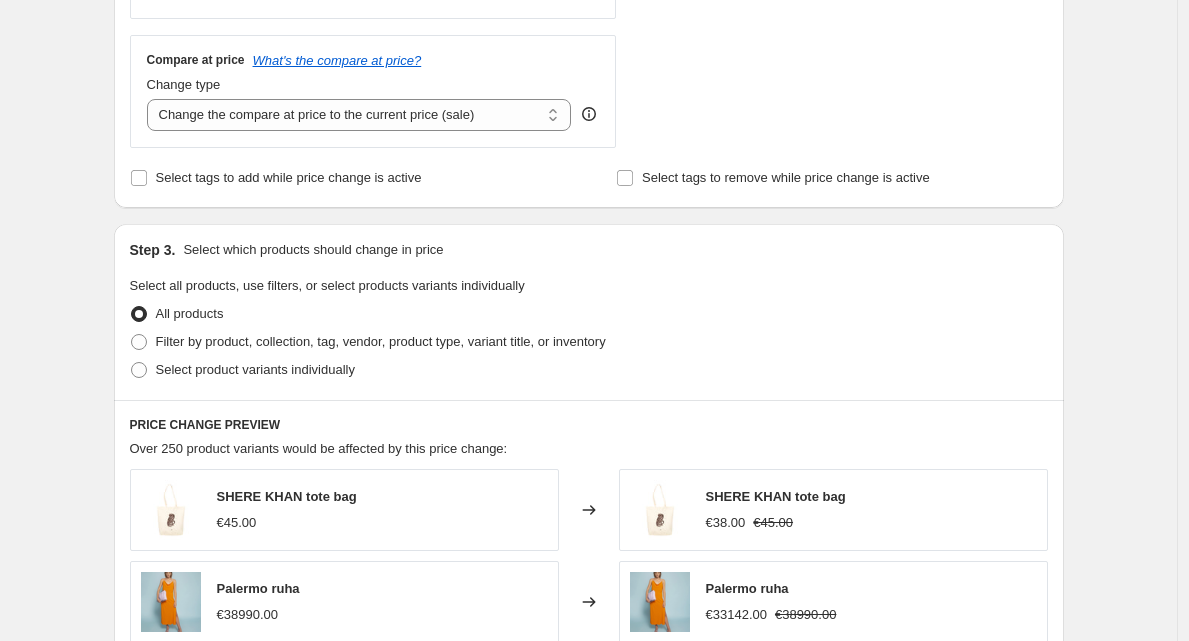 scroll, scrollTop: 708, scrollLeft: 0, axis: vertical 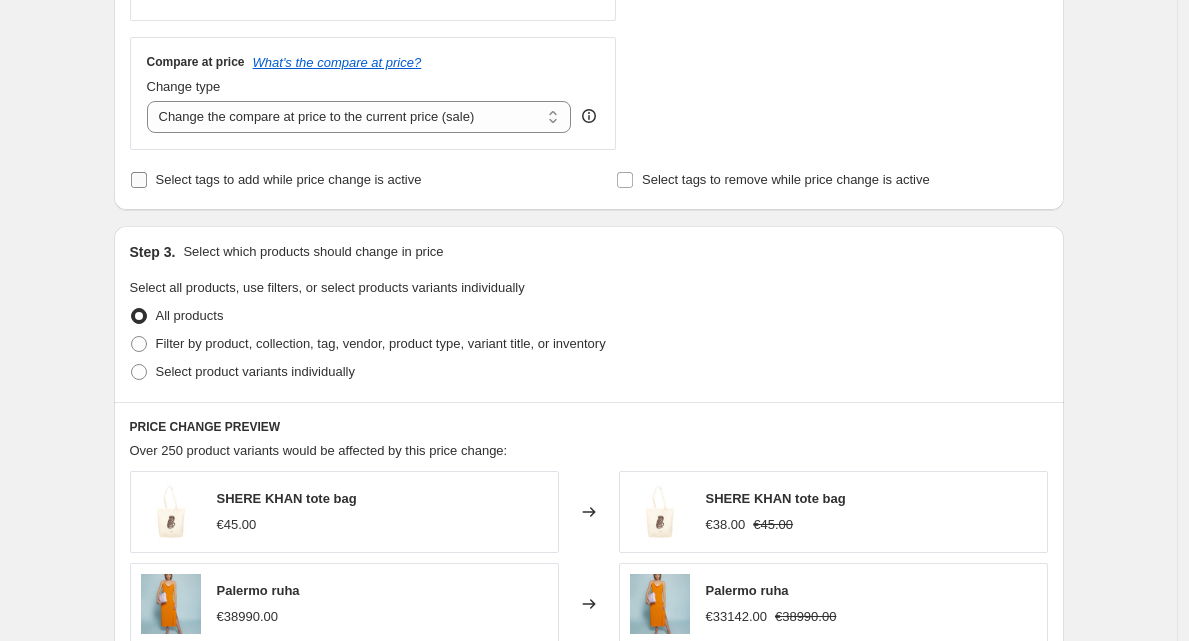 click on "Select tags to add while price change is active" at bounding box center (289, 179) 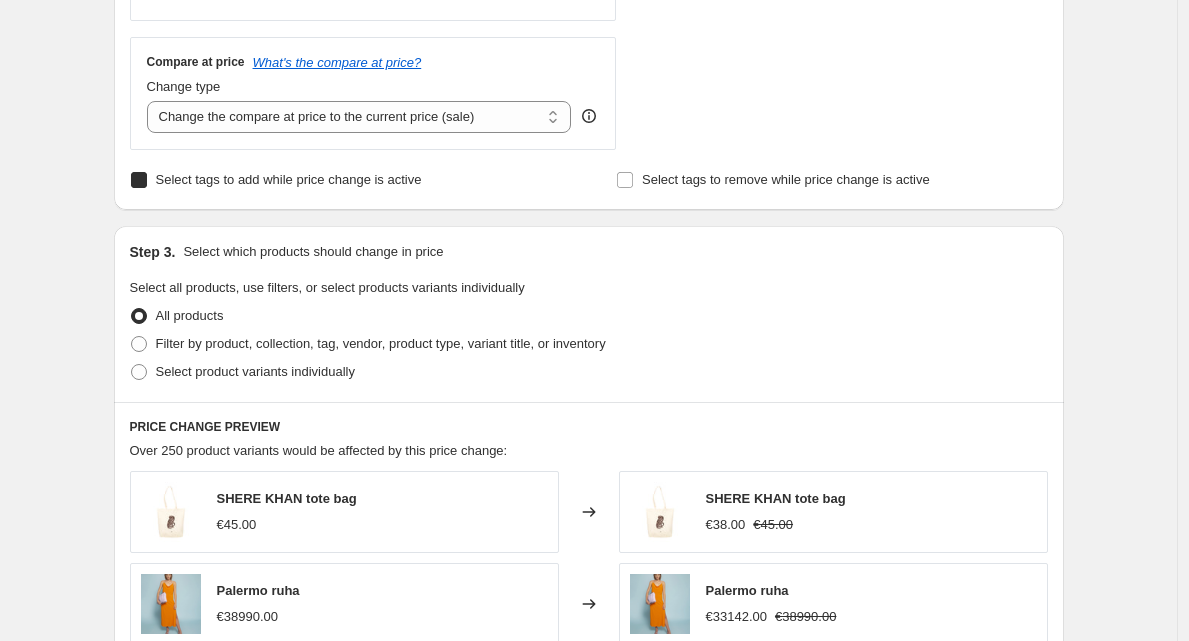 checkbox on "true" 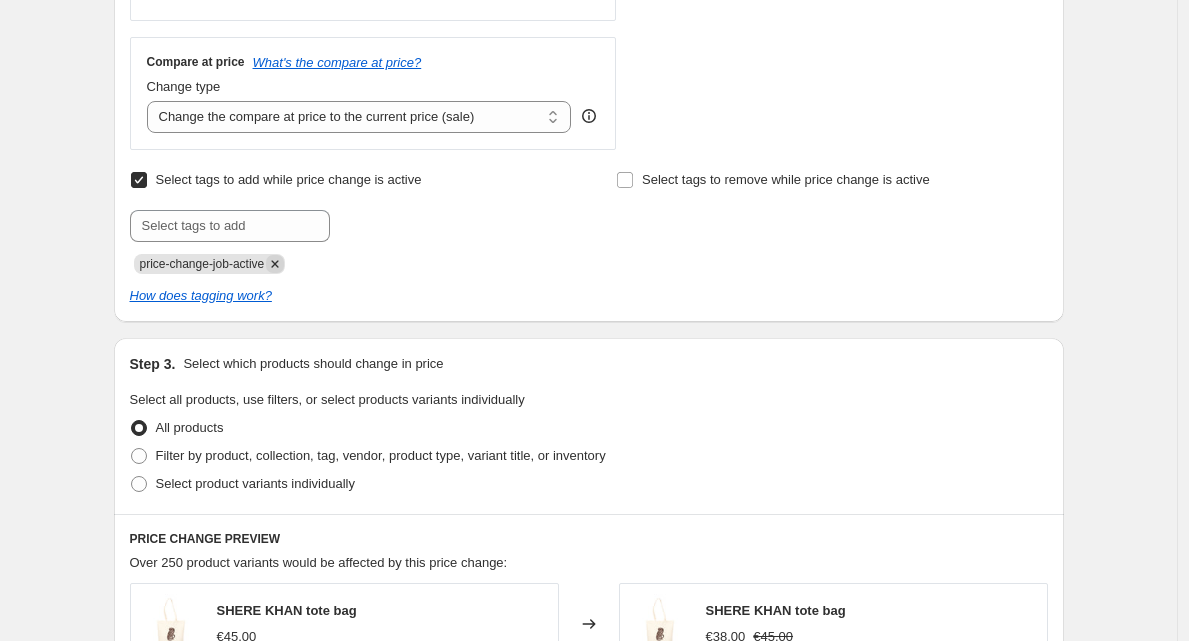 click 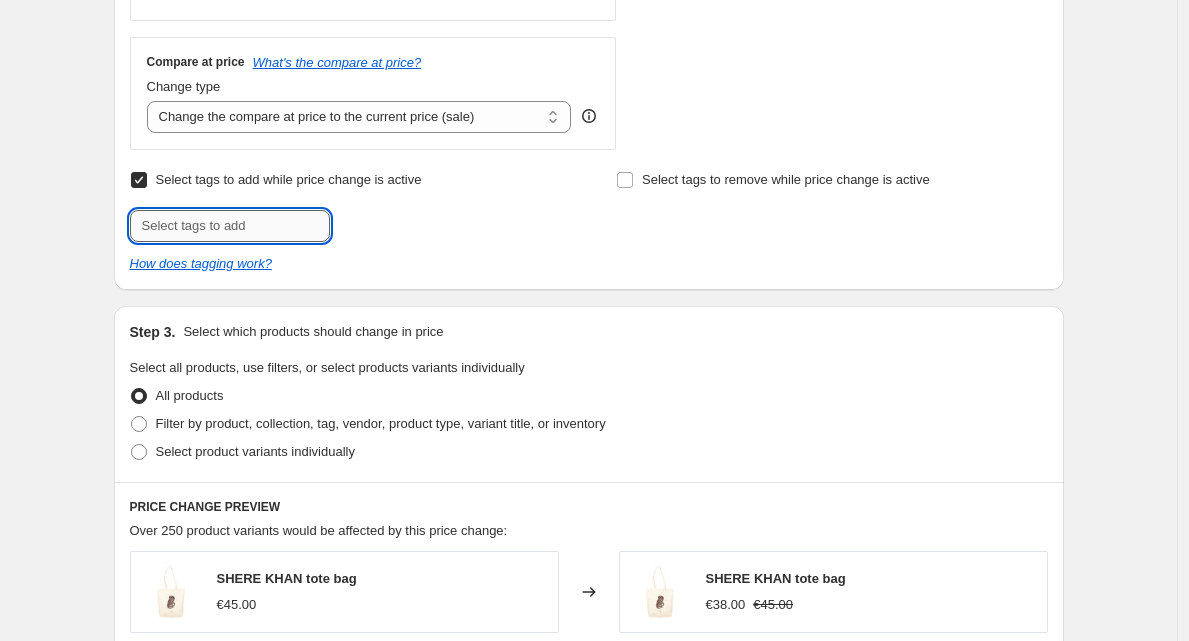 click at bounding box center [230, 226] 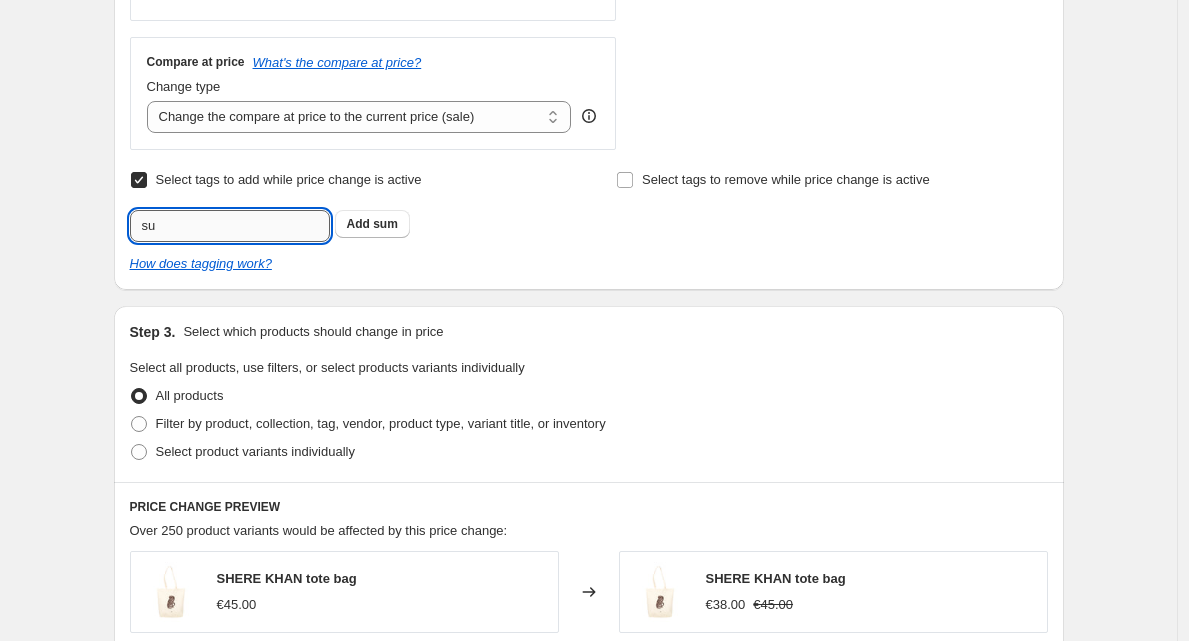 type on "s" 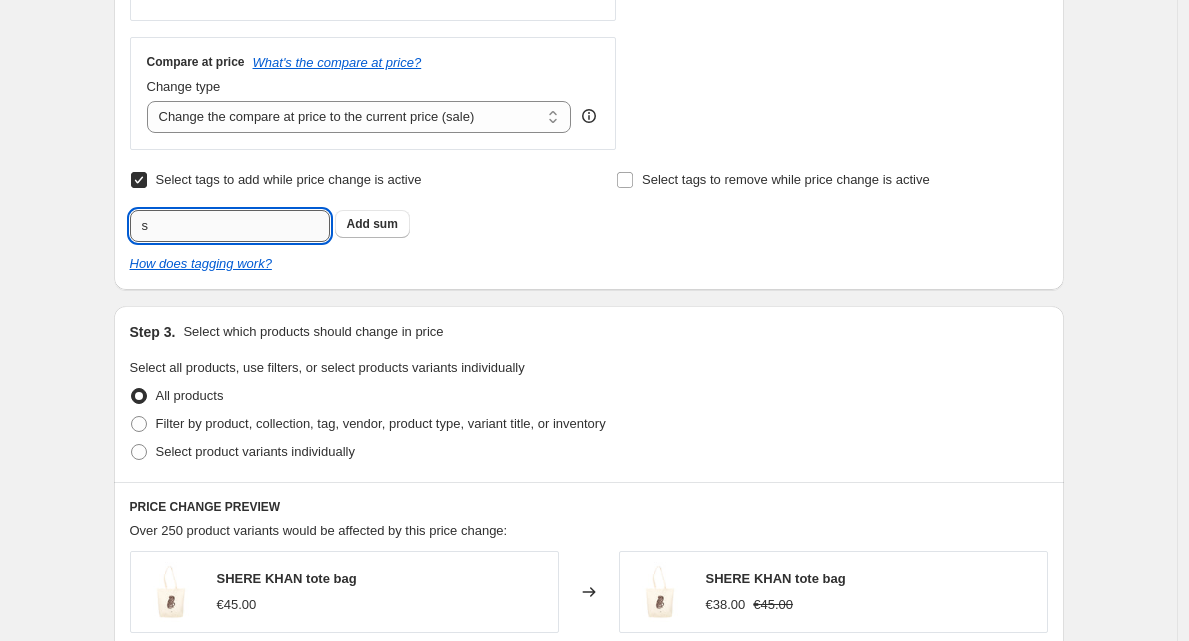 type 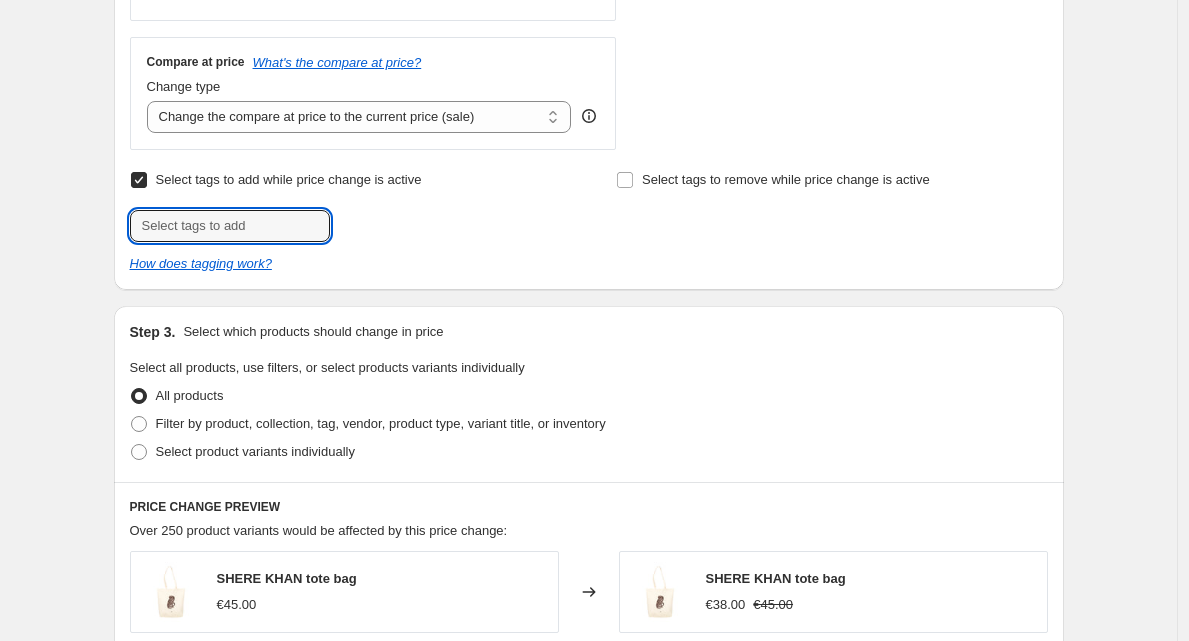 click on "Select tags to add while price change is active" at bounding box center [139, 180] 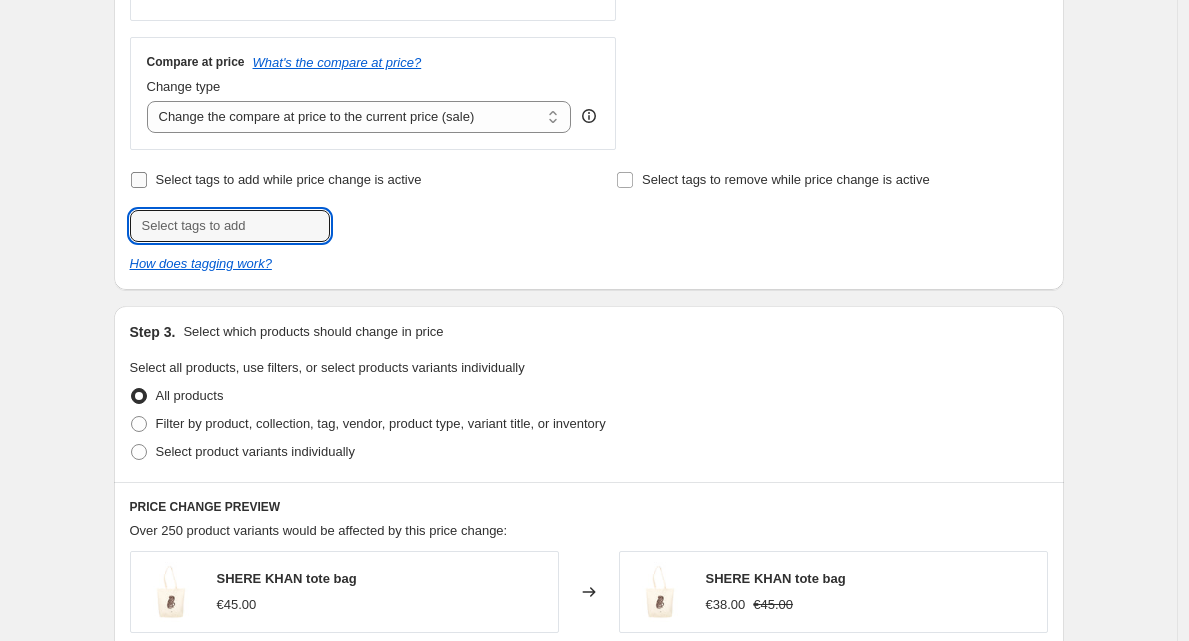 checkbox on "false" 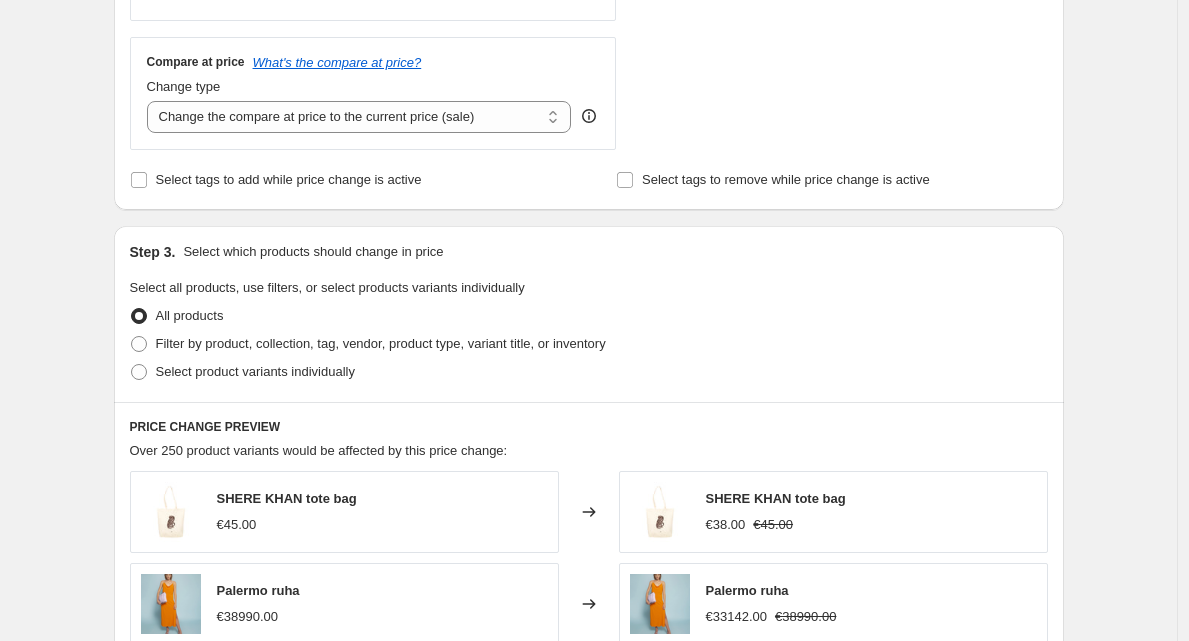 click on "Step 1. Optionally give your price change job a title (eg "March 30% off sale on boots") [DATE], [TIME] Price change job This title is just for internal use, customers won't see it Step 2. Select how the prices should change Use bulk price change rules Set product prices individually Use CSV upload Price Change type Change the price to a certain amount Change the price by a certain amount Change the price by a certain percentage Change the price to the current compare at price (price before sale) Change the price by a certain amount relative to the compare at price Change the price by a certain percentage relative to the compare at price Don't change the price Change the price by a certain percentage relative to the cost per item Change price to certain cost margin Change the price by a certain percentage Price change amount -15 % (Price drop) Rounding Round to nearest .01 Round to nearest whole number End prices in .99 End prices in a certain number Show rounding direction options? Compare at price" at bounding box center (581, 260) 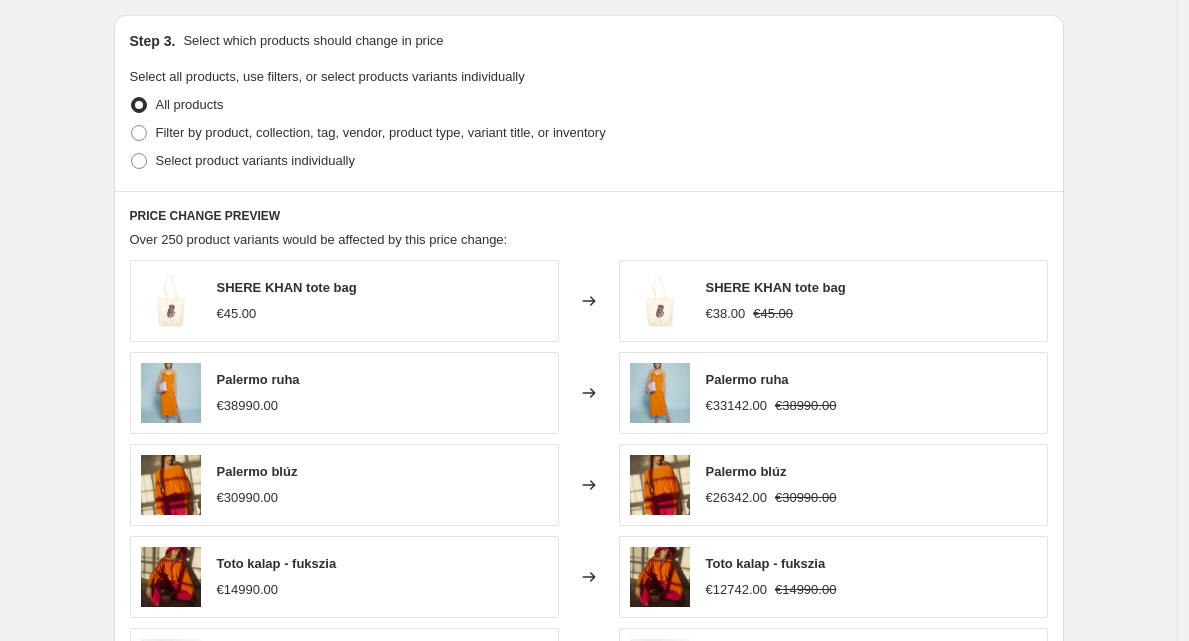 scroll, scrollTop: 975, scrollLeft: 0, axis: vertical 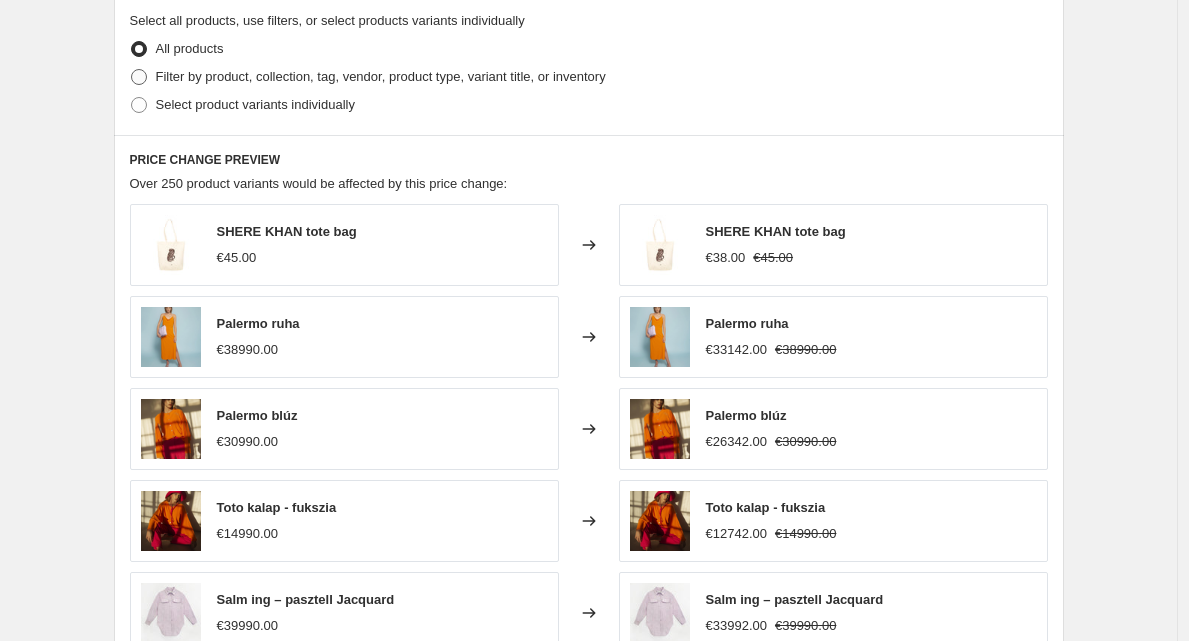 click on "Filter by product, collection, tag, vendor, product type, variant title, or inventory" at bounding box center [381, 76] 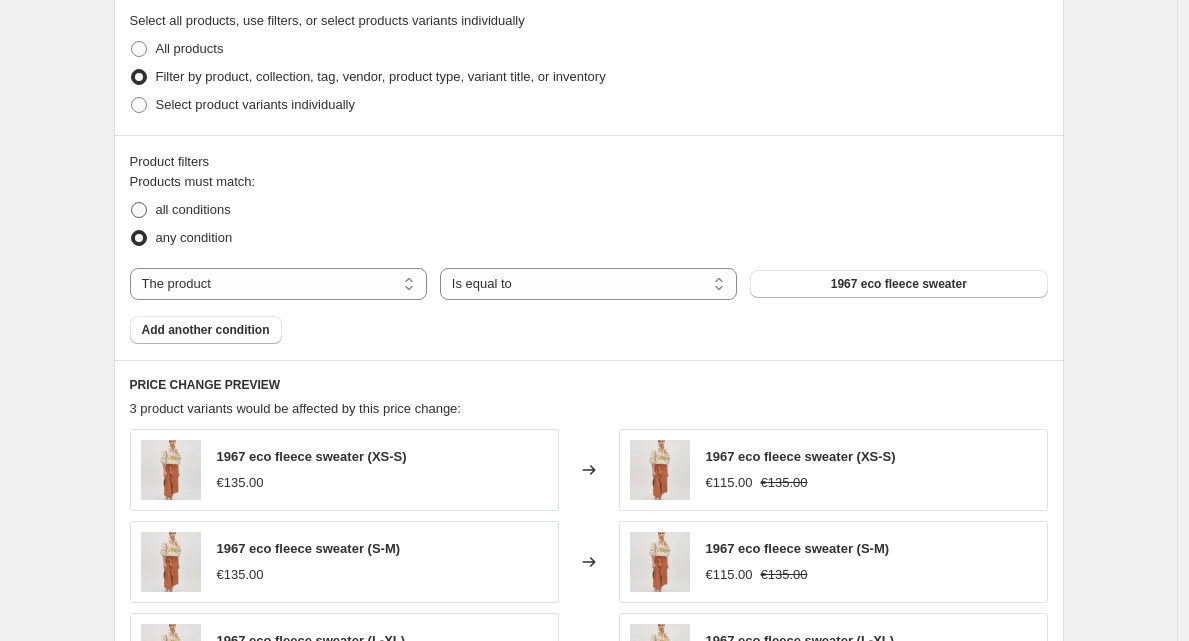 click on "all conditions" at bounding box center [193, 209] 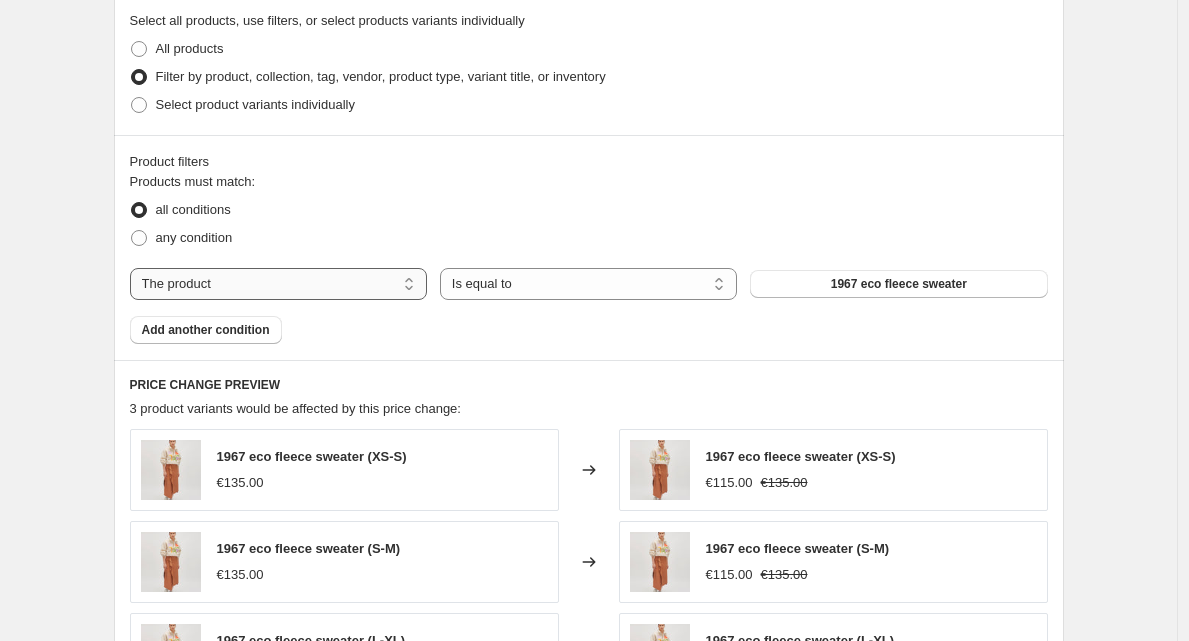 click on "The product The product's collection The product's tag The product's vendor The product's type The product's status The variant's title Inventory quantity" at bounding box center [278, 284] 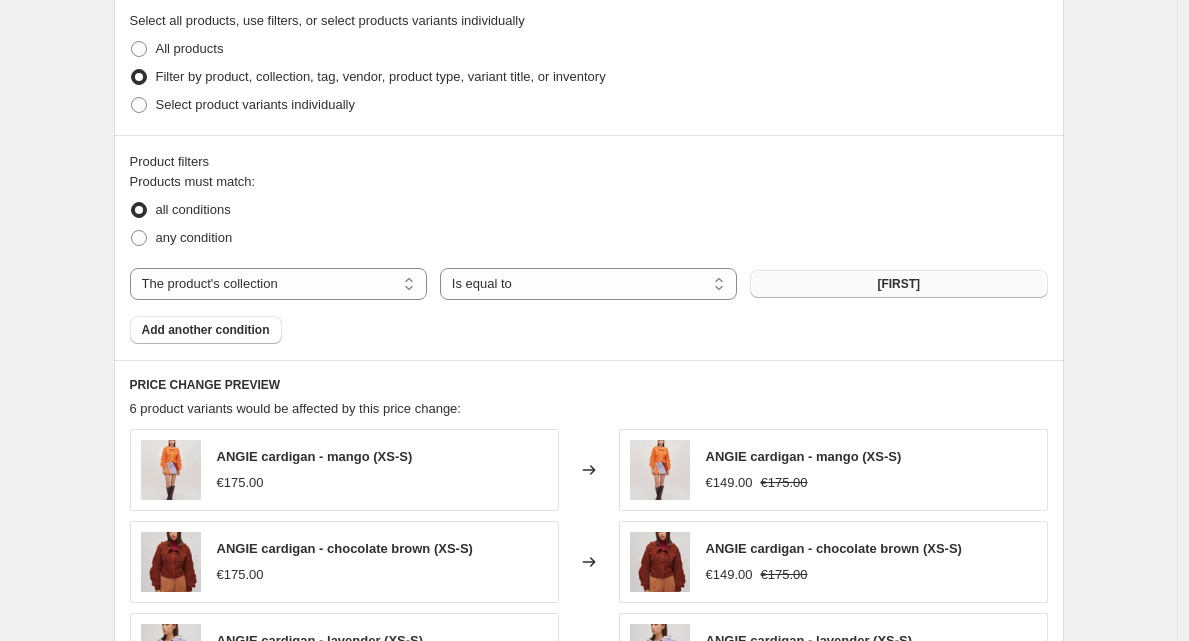 click on "[FIRST]" at bounding box center (898, 284) 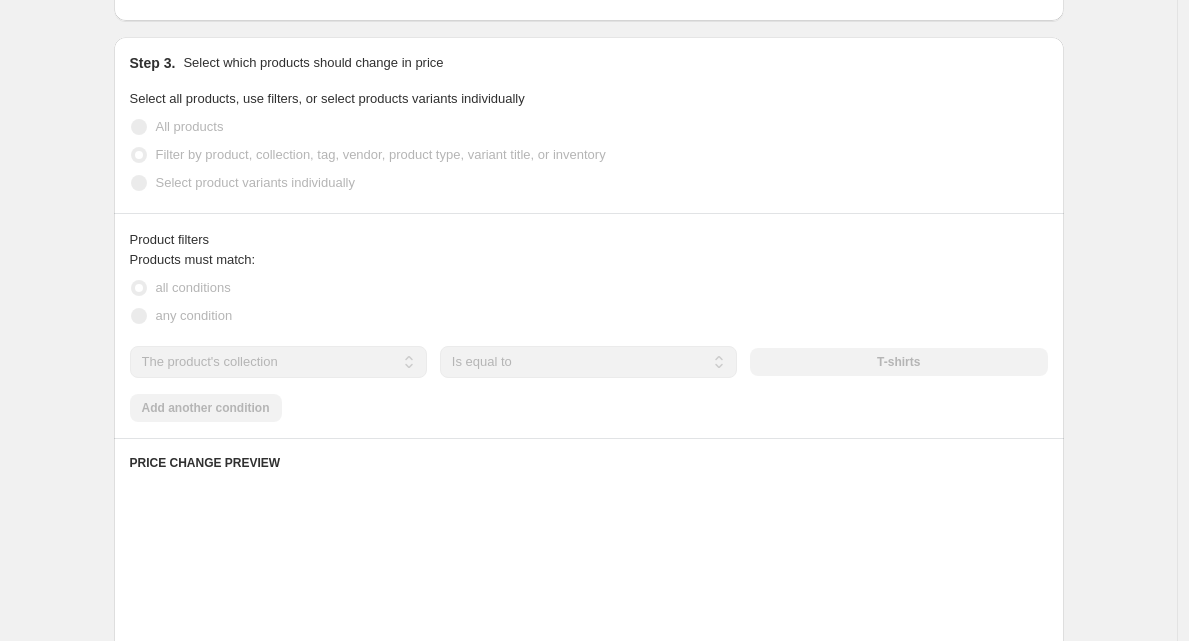 scroll, scrollTop: 1170, scrollLeft: 0, axis: vertical 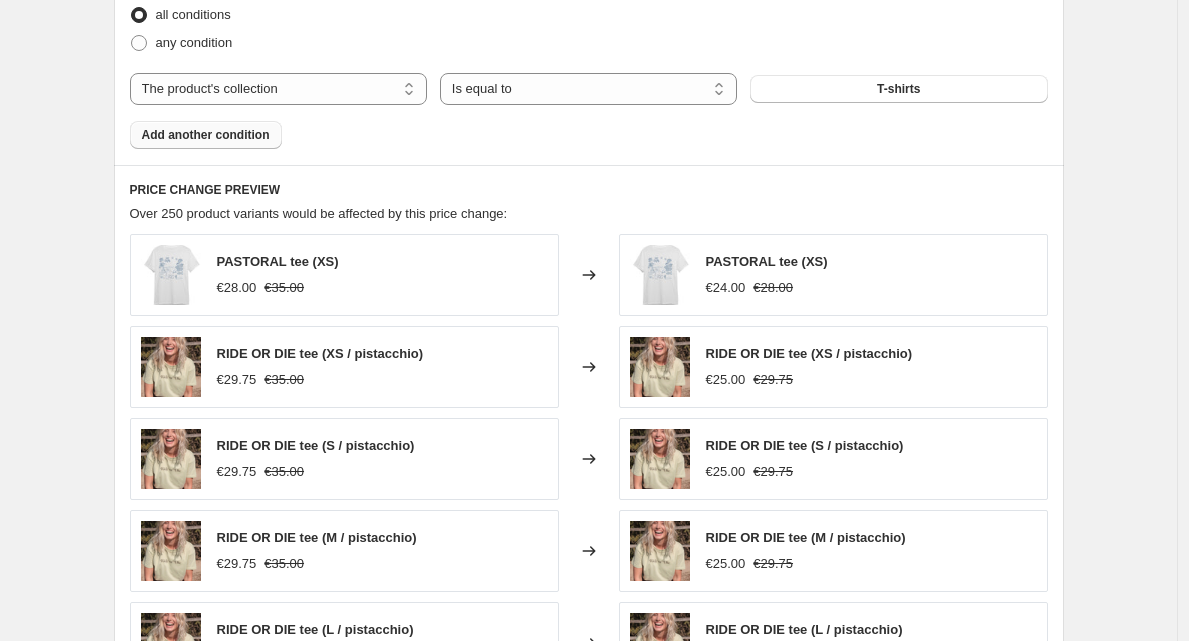 click on "Add another condition" at bounding box center (206, 135) 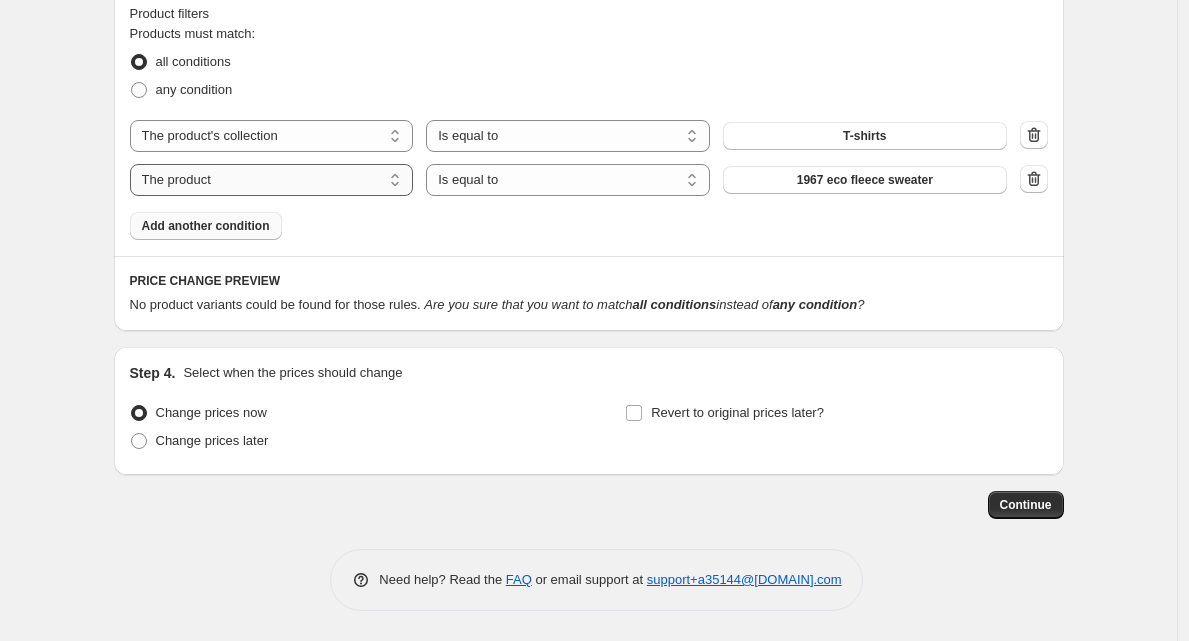 scroll, scrollTop: 1123, scrollLeft: 0, axis: vertical 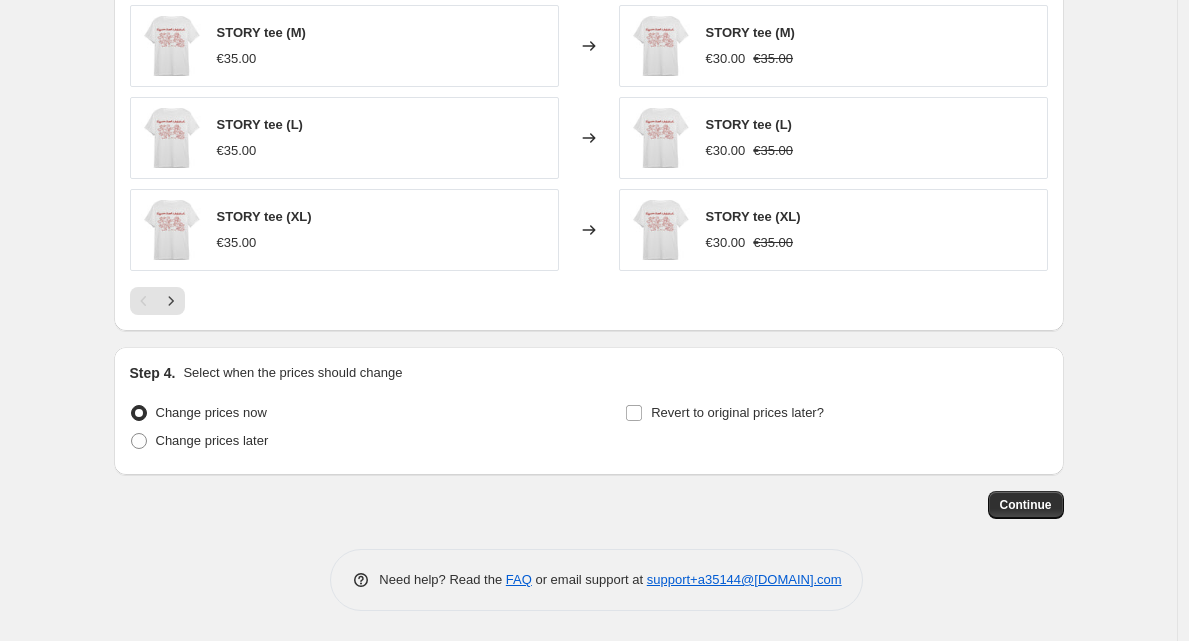 click on "Create new price change job. This page is ready Create new price change job Draft Step 1. Optionally give your price change job a title (eg "March 30% off sale on boots") [DATE], [TIME] Price change job This title is just for internal use, customers won't see it Step 2. Select how the prices should change Use bulk price change rules Set product prices individually Use CSV upload Price Change type Change the price to a certain amount Change the price by a certain amount Change the price by a certain percentage Change the price to the current compare at price (price before sale) Change the price by a certain amount relative to the compare at price Change the price by a certain percentage relative to the compare at price Don't change the price Change the price by a certain percentage relative to the cost per item Change price to certain cost margin Change the price by a certain percentage Price change amount -15 % (Price drop) Rounding Round to nearest .01 Round to nearest whole number End prices in .99" at bounding box center [588, -493] 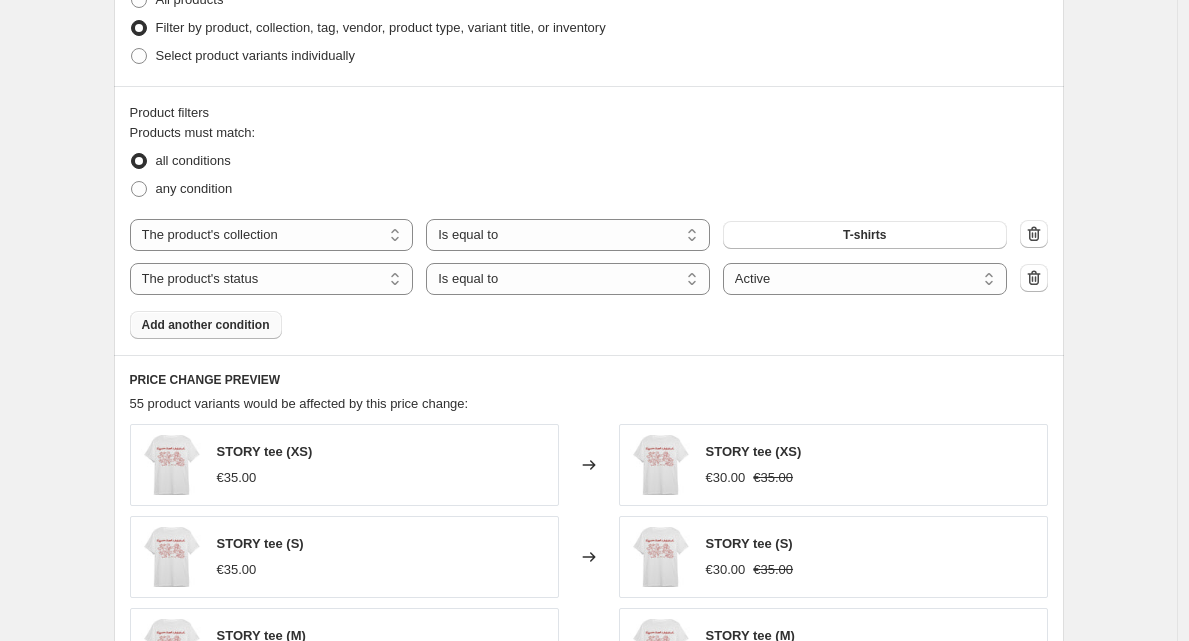 scroll, scrollTop: 1627, scrollLeft: 0, axis: vertical 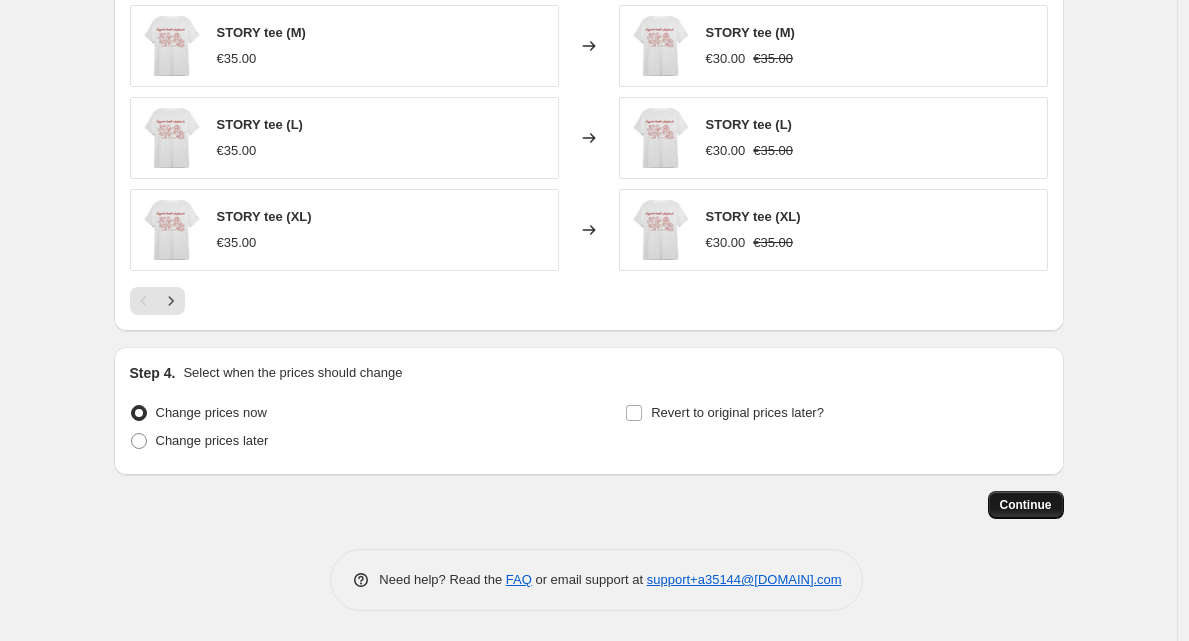 click on "Continue" at bounding box center (1026, 505) 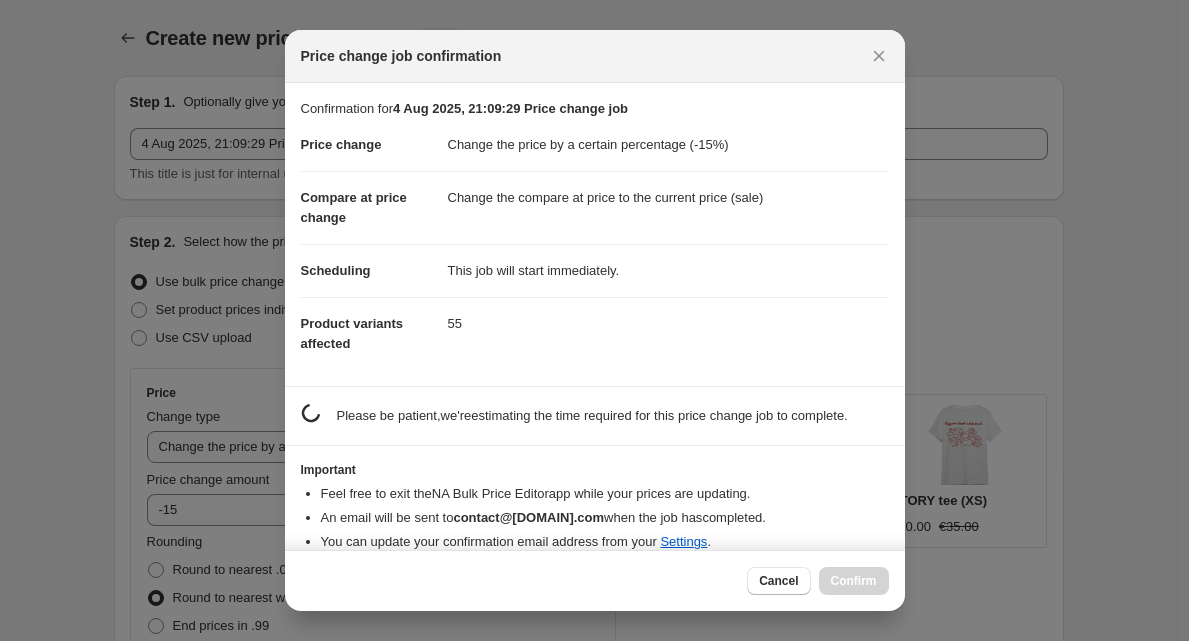 scroll, scrollTop: 0, scrollLeft: 0, axis: both 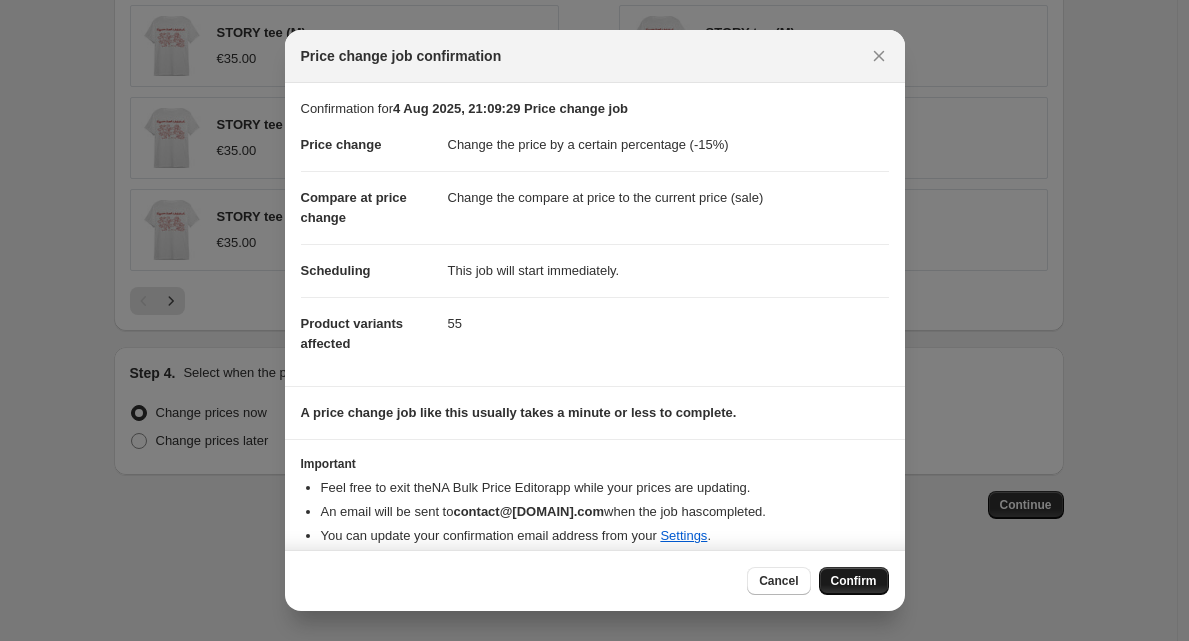click on "Confirm" at bounding box center [854, 581] 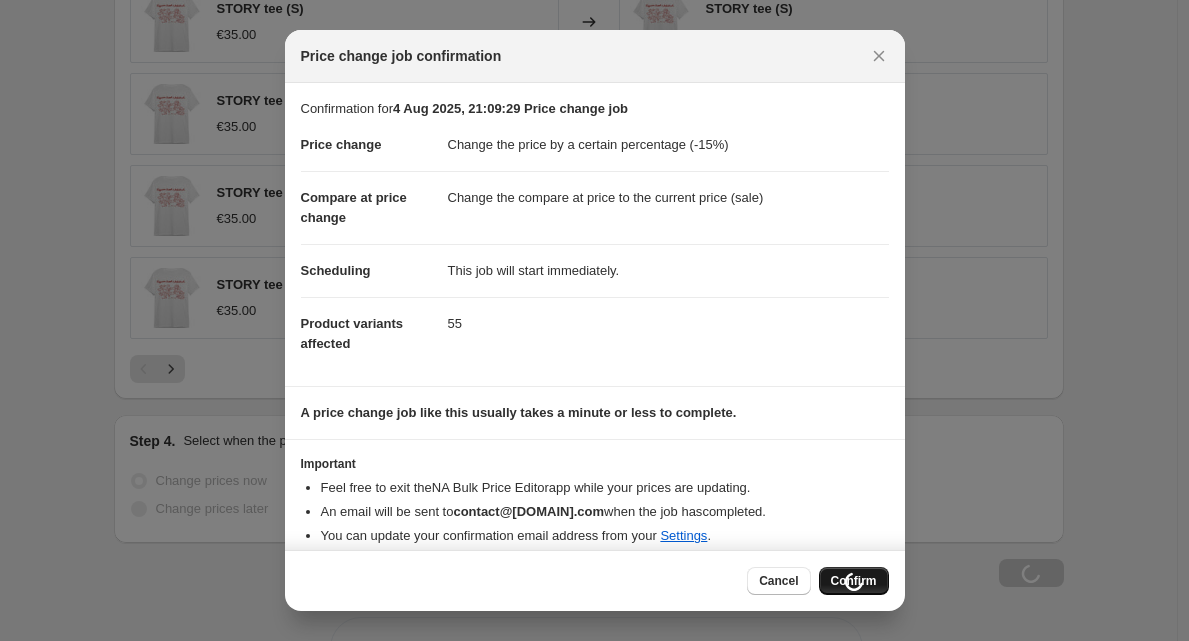 scroll, scrollTop: 1695, scrollLeft: 0, axis: vertical 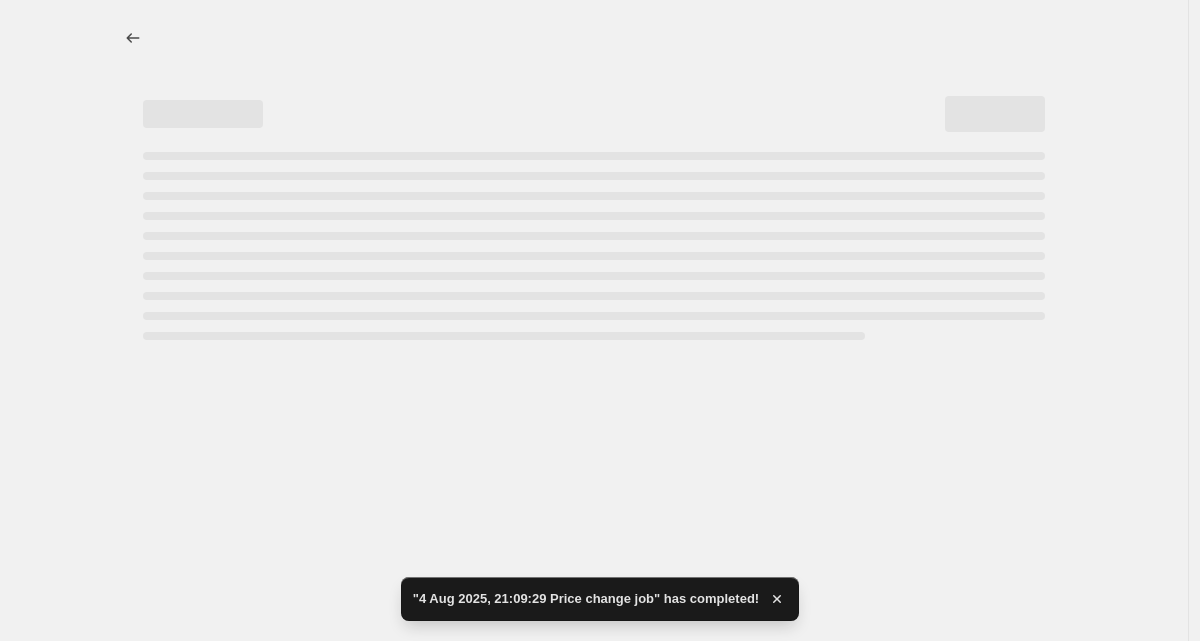 select on "percentage" 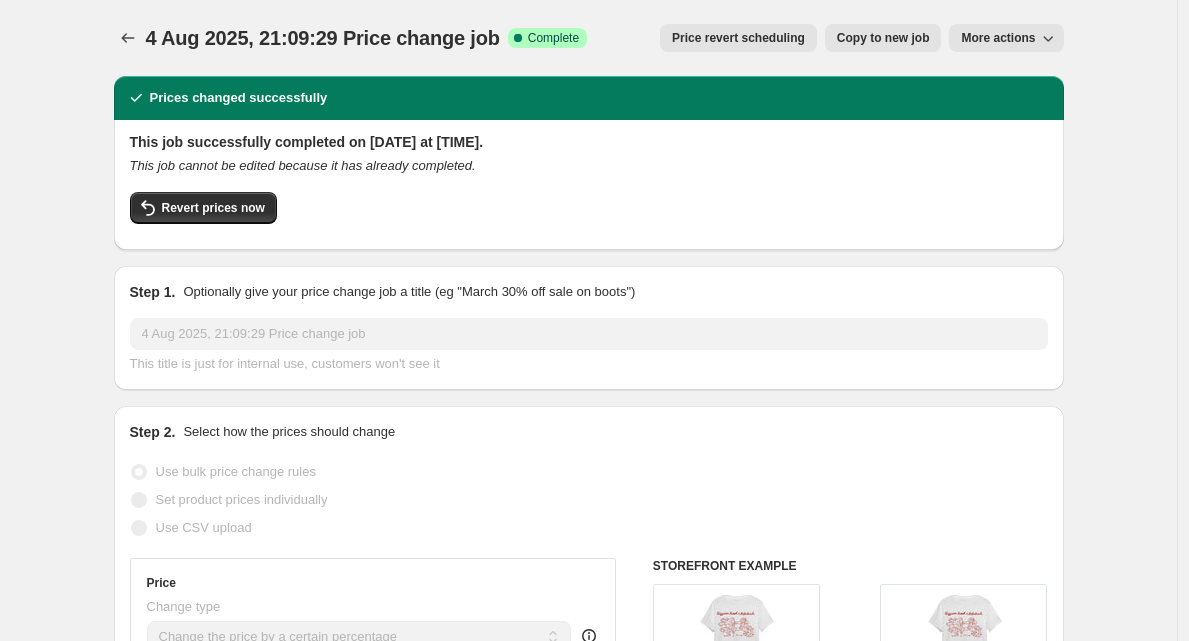 click on "Copy to new job" at bounding box center [883, 38] 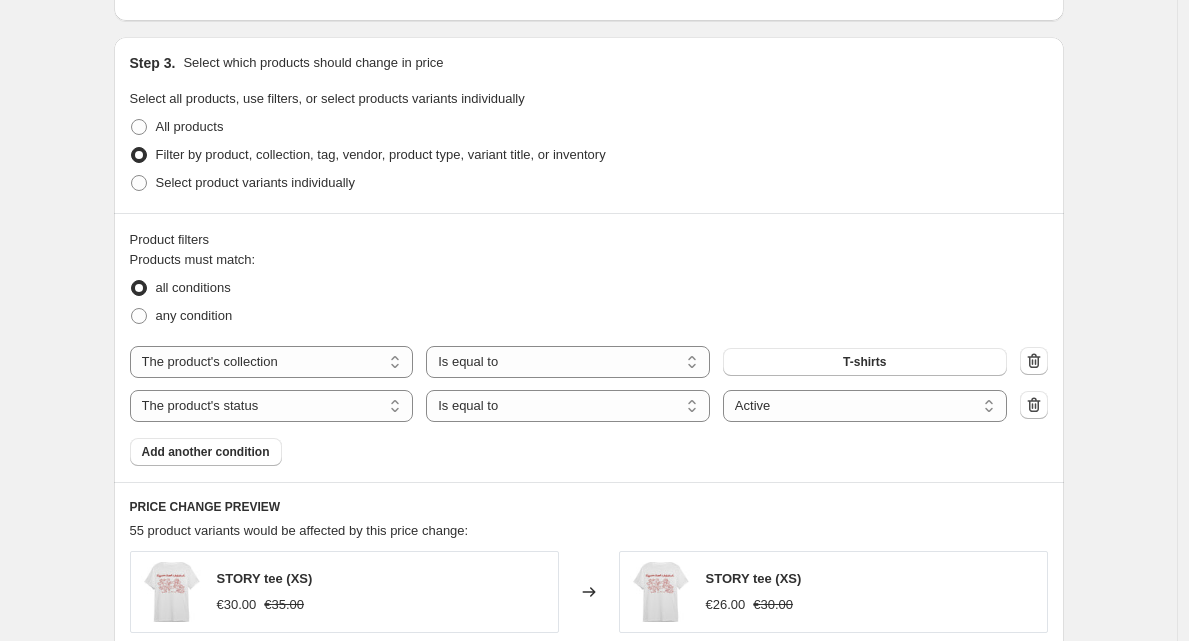 scroll, scrollTop: 950, scrollLeft: 0, axis: vertical 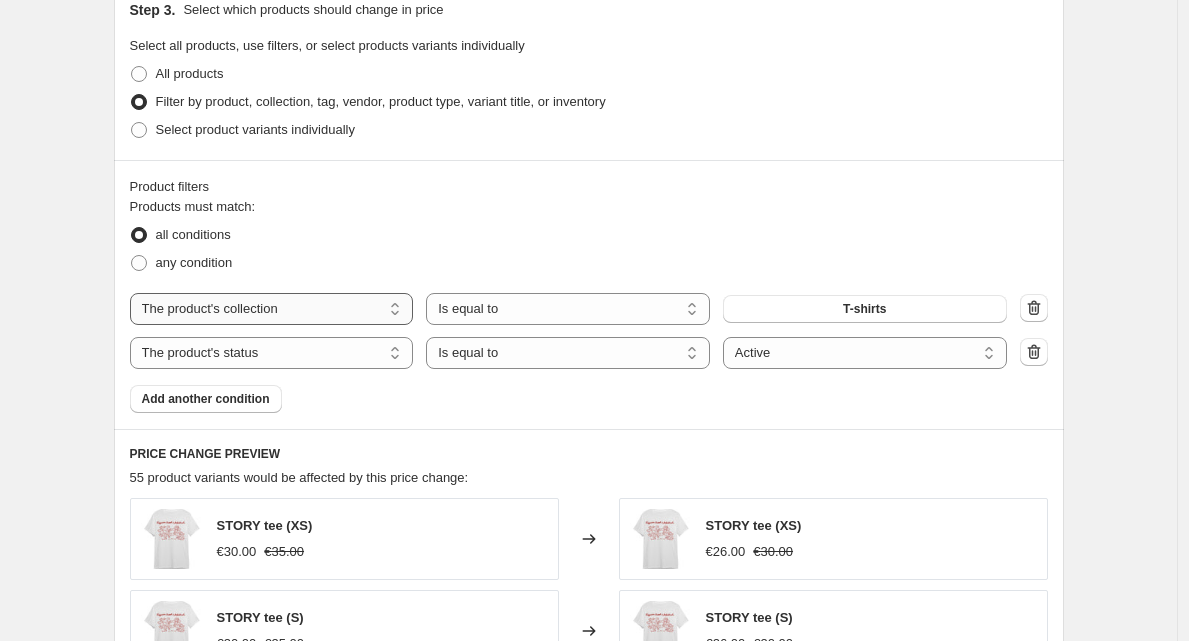 click on "The product The product's collection The product's tag The product's vendor The product's type The product's status The variant's title Inventory quantity" at bounding box center [272, 309] 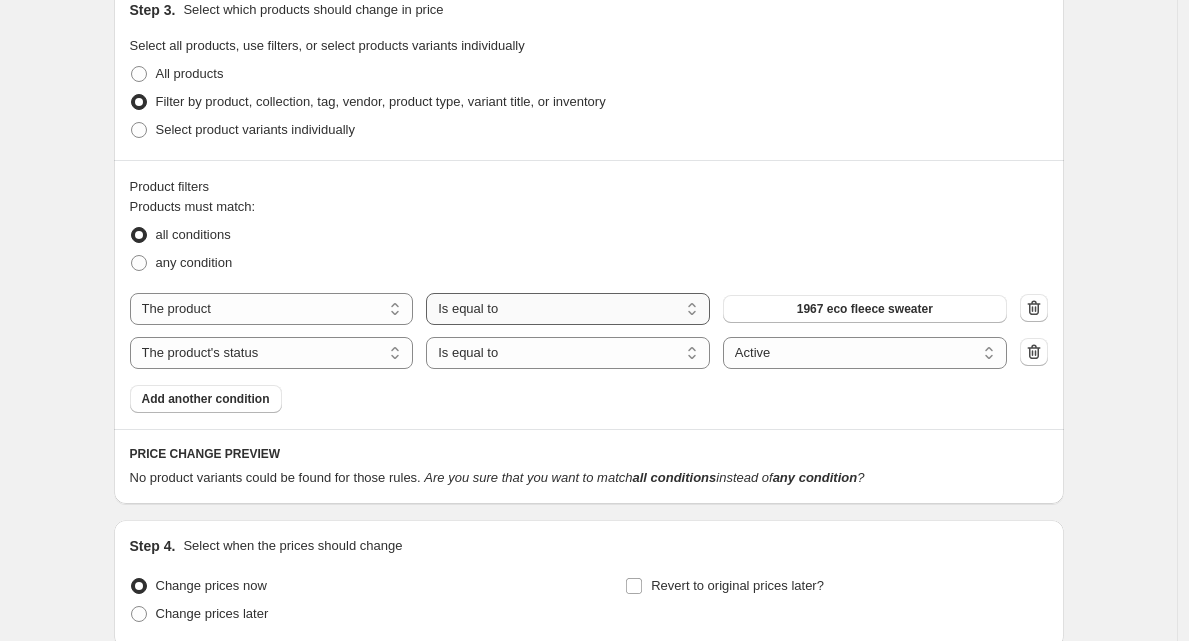click on "Is equal to Is not equal to" at bounding box center [568, 309] 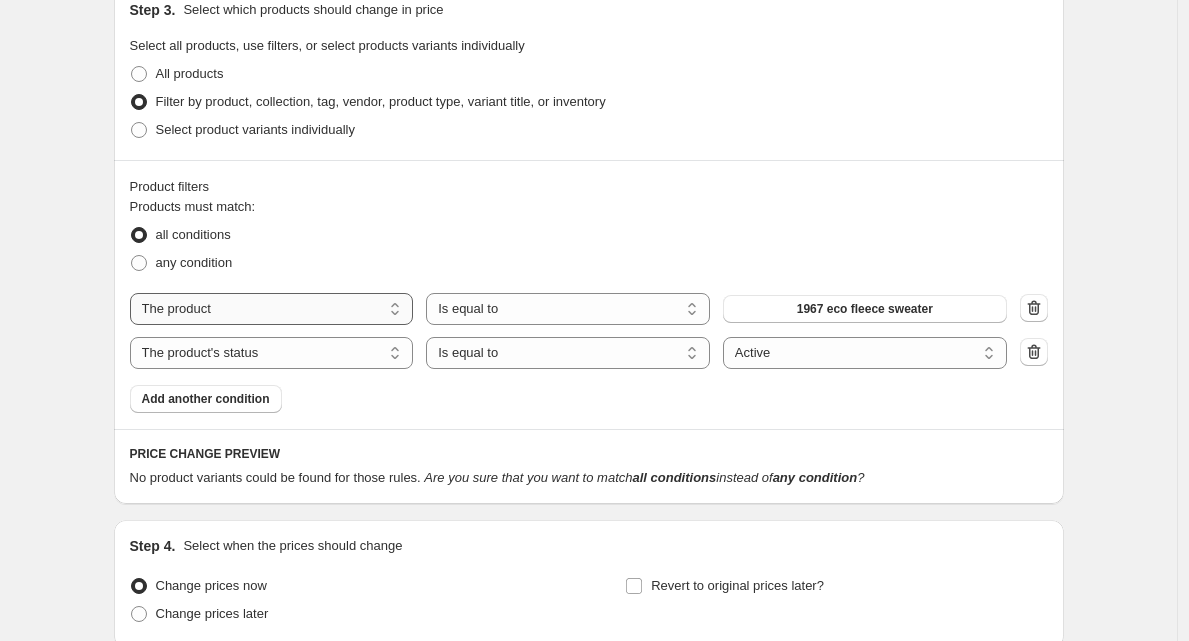 click on "The product The product's collection The product's tag The product's vendor The product's type The product's status The variant's title Inventory quantity" at bounding box center (272, 309) 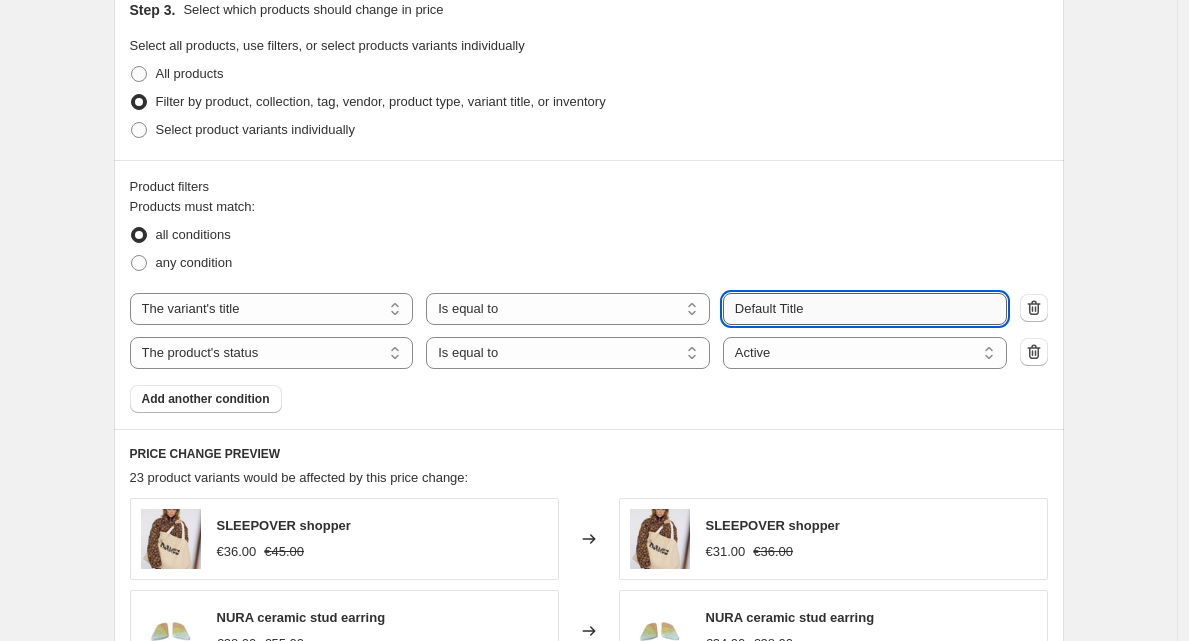 click on "Default Title" at bounding box center (865, 309) 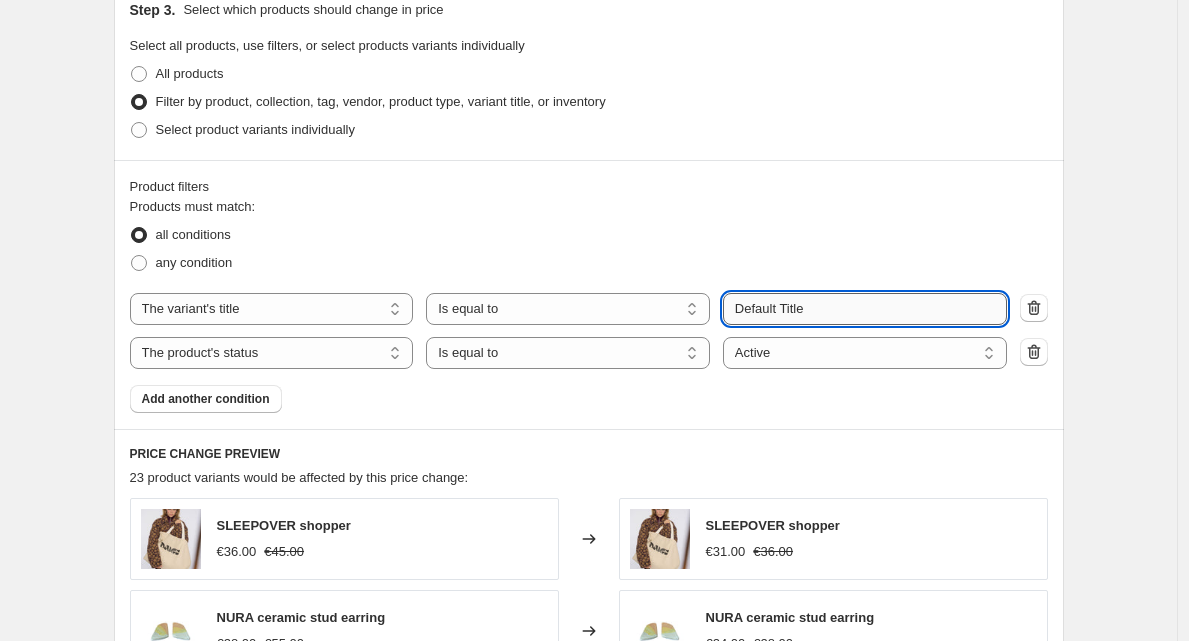 click on "Default Title" at bounding box center [865, 309] 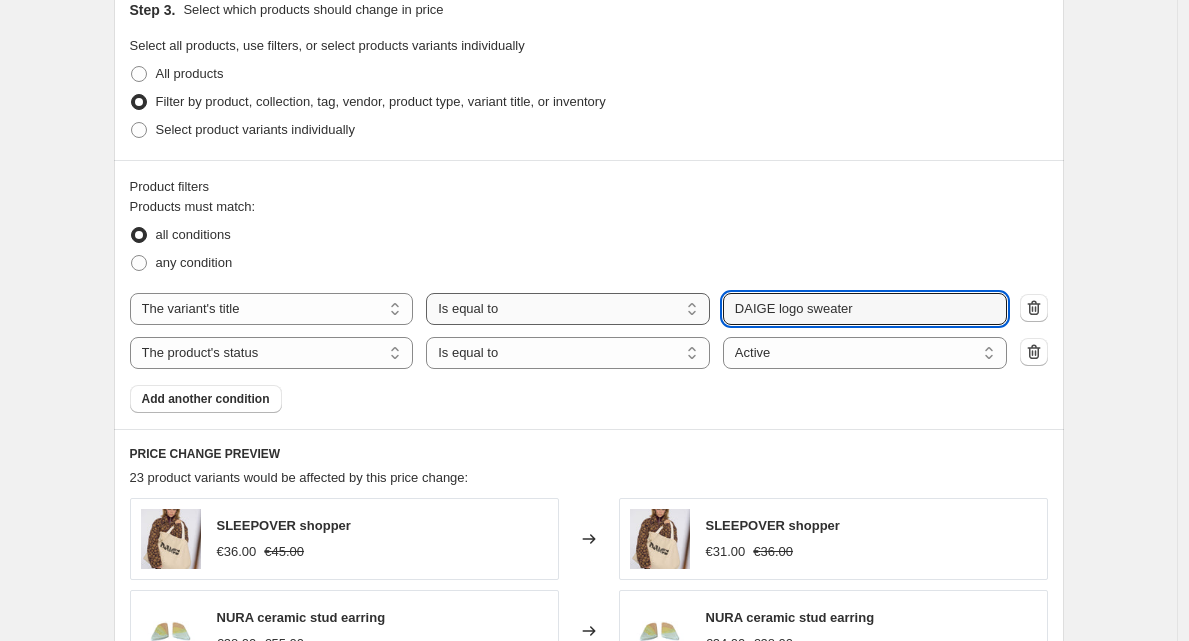 type on "DAIGE logo sweater" 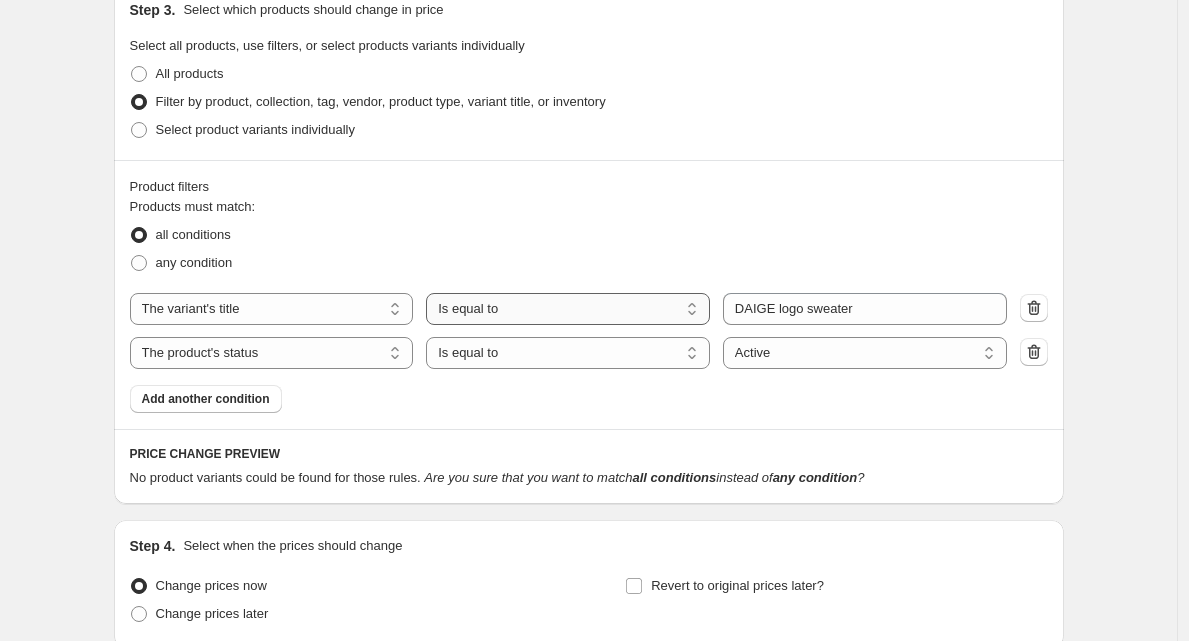 click on "Is equal to Is not equal to Contains" at bounding box center (568, 309) 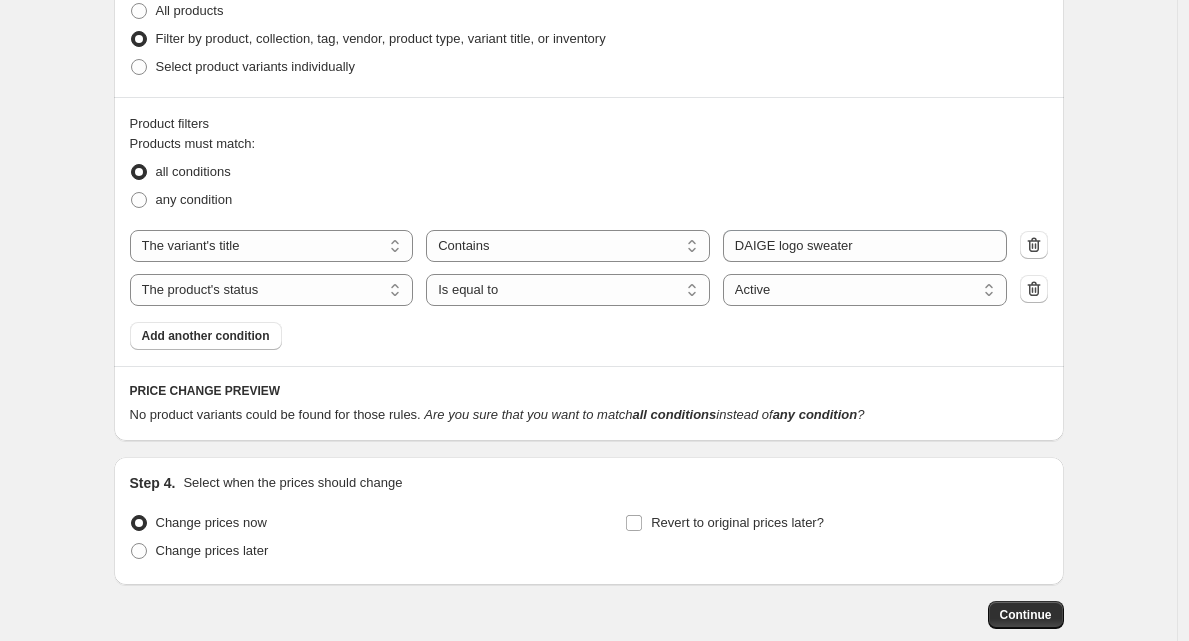 scroll, scrollTop: 1123, scrollLeft: 0, axis: vertical 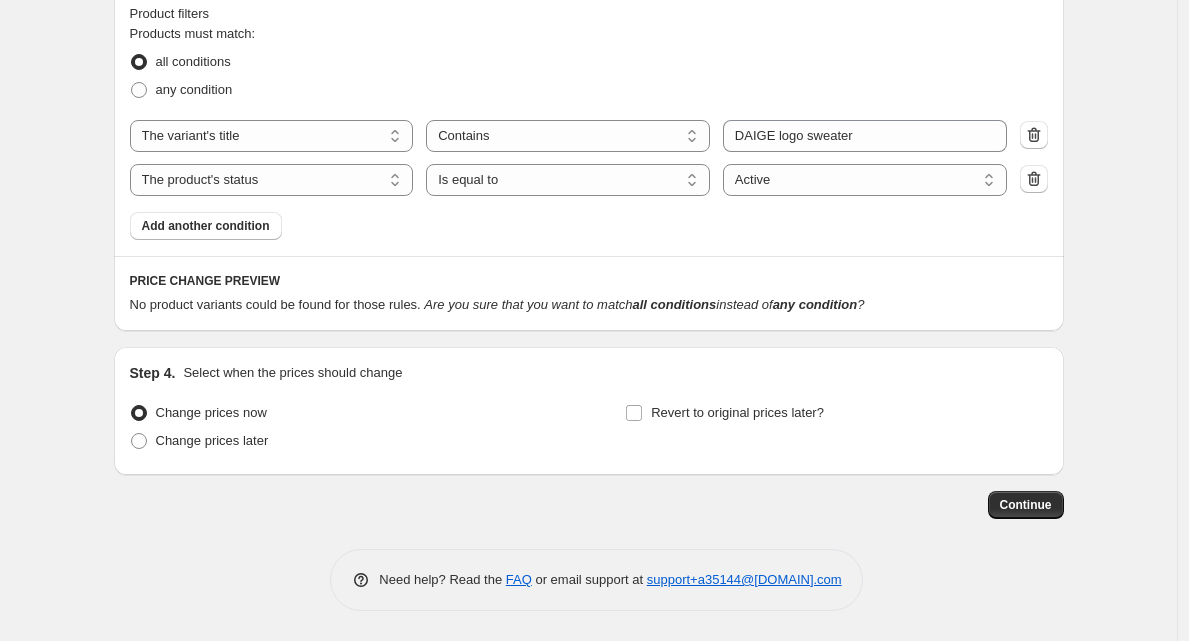 click on "Create new price change job. This page is ready Create new price change job Draft Step 1. Optionally give your price change job a title (eg "March 30% off sale on boots") Copy of [DATE], [TIME] Price change job This title is just for internal use, customers won't see it Step 2. Select how the prices should change Use bulk price change rules Set product prices individually Use CSV upload Price Change type Change the price to a certain amount Change the price by a certain amount Change the price by a certain percentage Change the price to the current compare at price (price before sale) Change the price by a certain amount relative to the compare at price Change the price by a certain percentage relative to the compare at price Don't change the price Change the price by a certain percentage relative to the cost per item Change price to certain cost margin Change the price by a certain percentage Price change amount -15 % (Price drop) Rounding Round to nearest .01 Round to nearest whole number Change type" at bounding box center (588, -241) 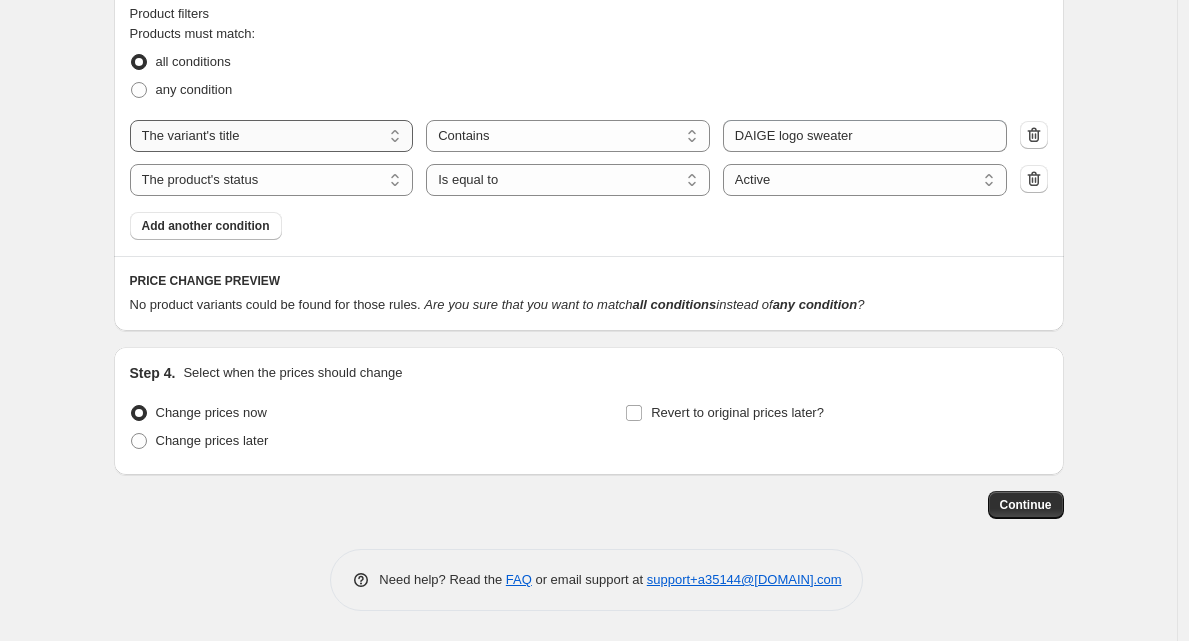 click on "The product The product's collection The product's tag The product's vendor The product's type The product's status The variant's title Inventory quantity" at bounding box center [272, 136] 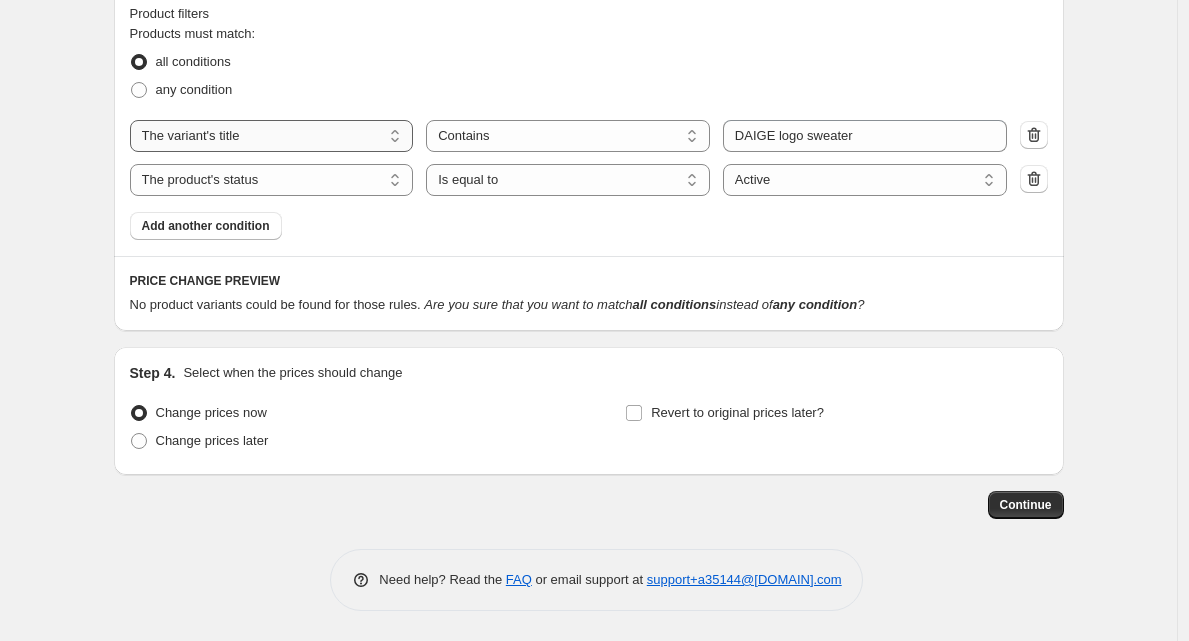 select on "product" 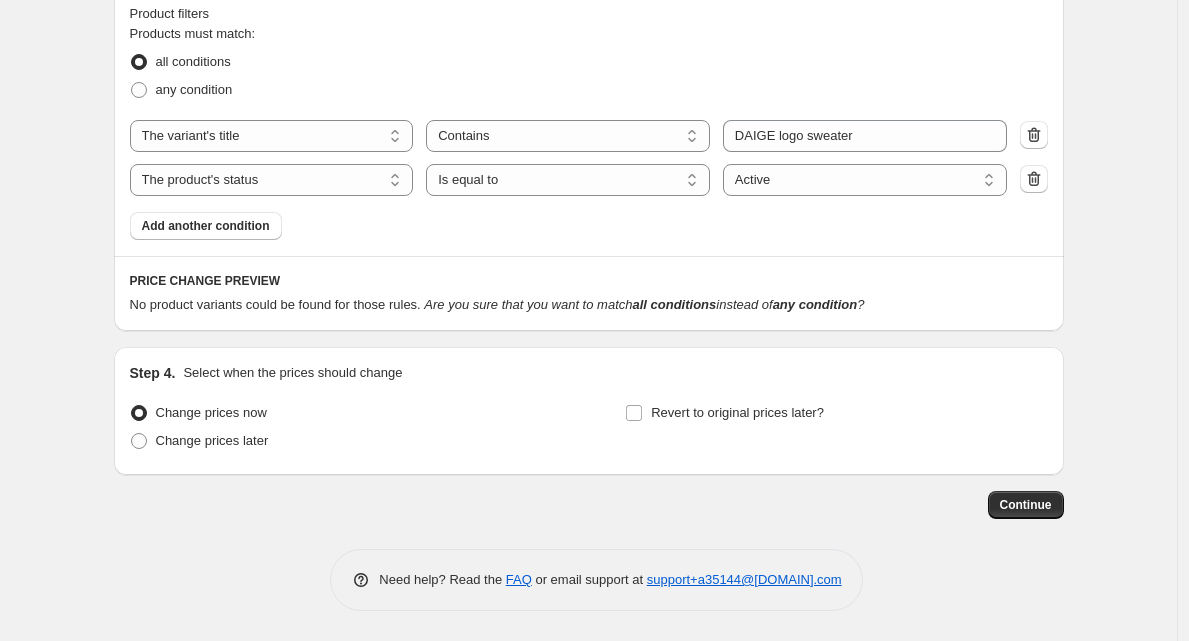 select on "equal" 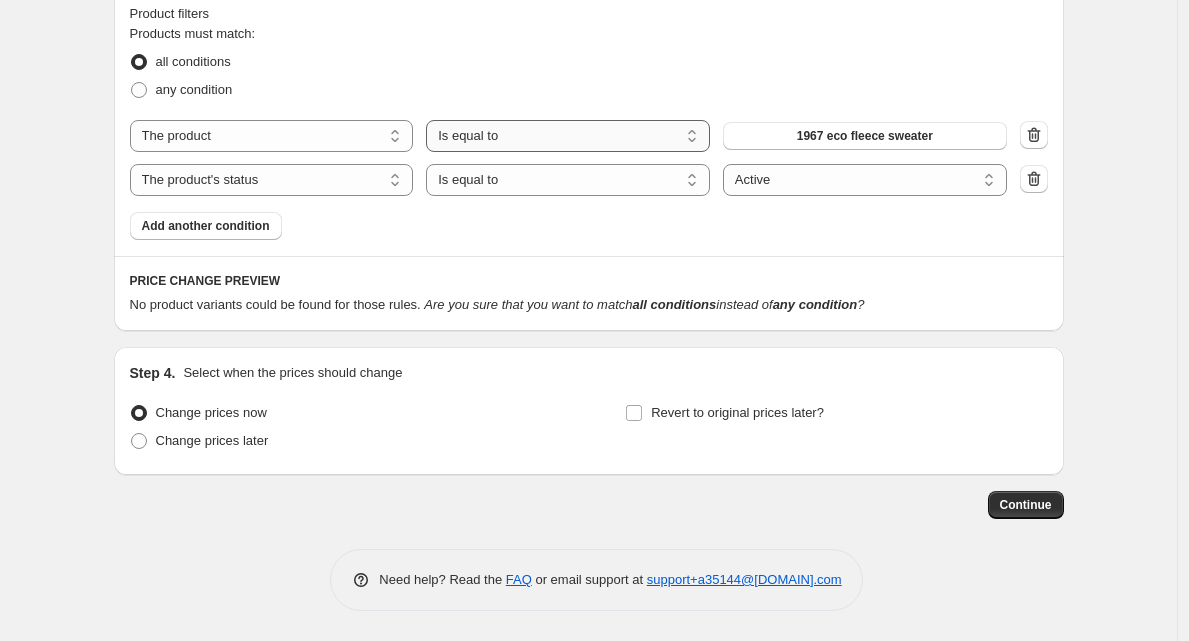 click on "Is equal to Is not equal to" at bounding box center [568, 136] 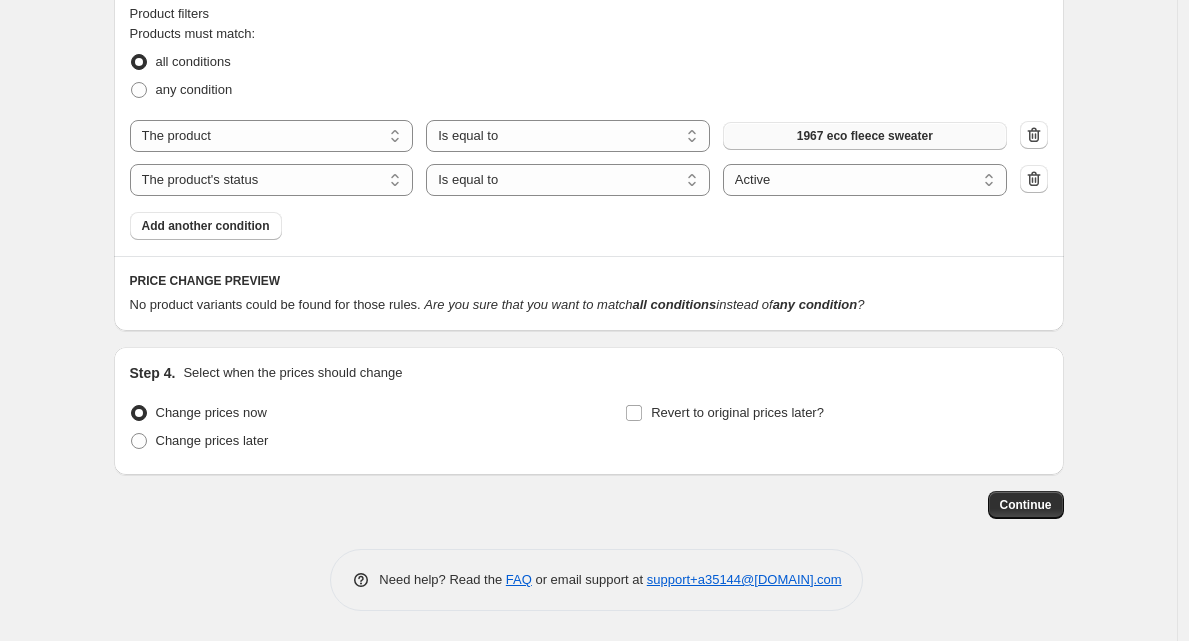click on "1967 eco fleece sweater" at bounding box center (865, 136) 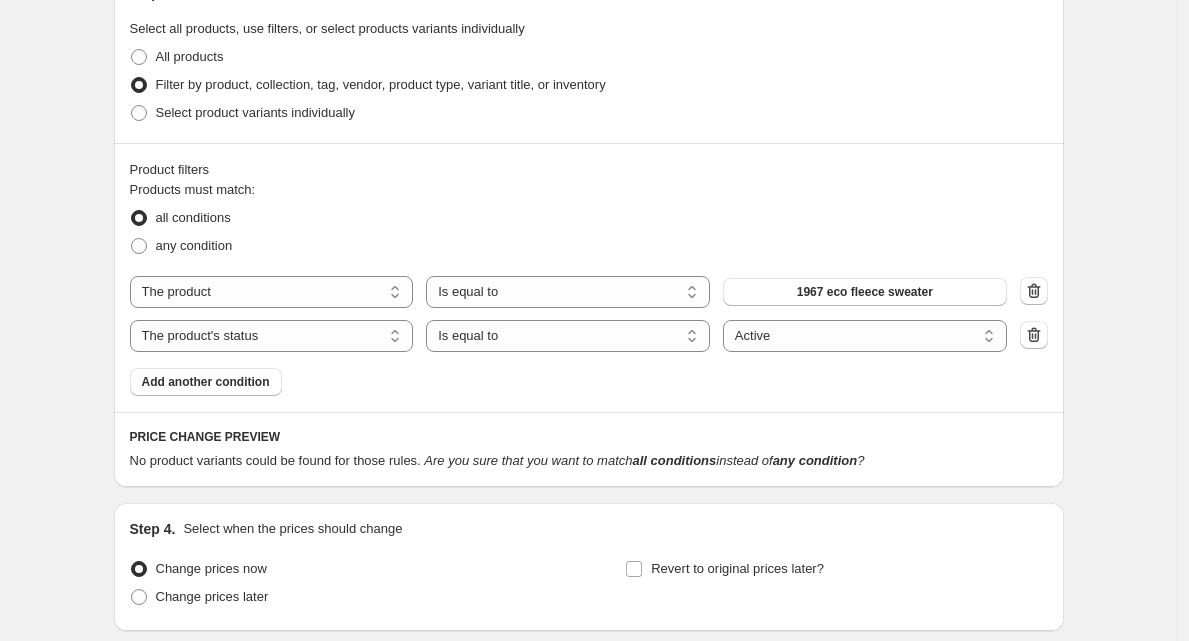 scroll, scrollTop: 963, scrollLeft: 0, axis: vertical 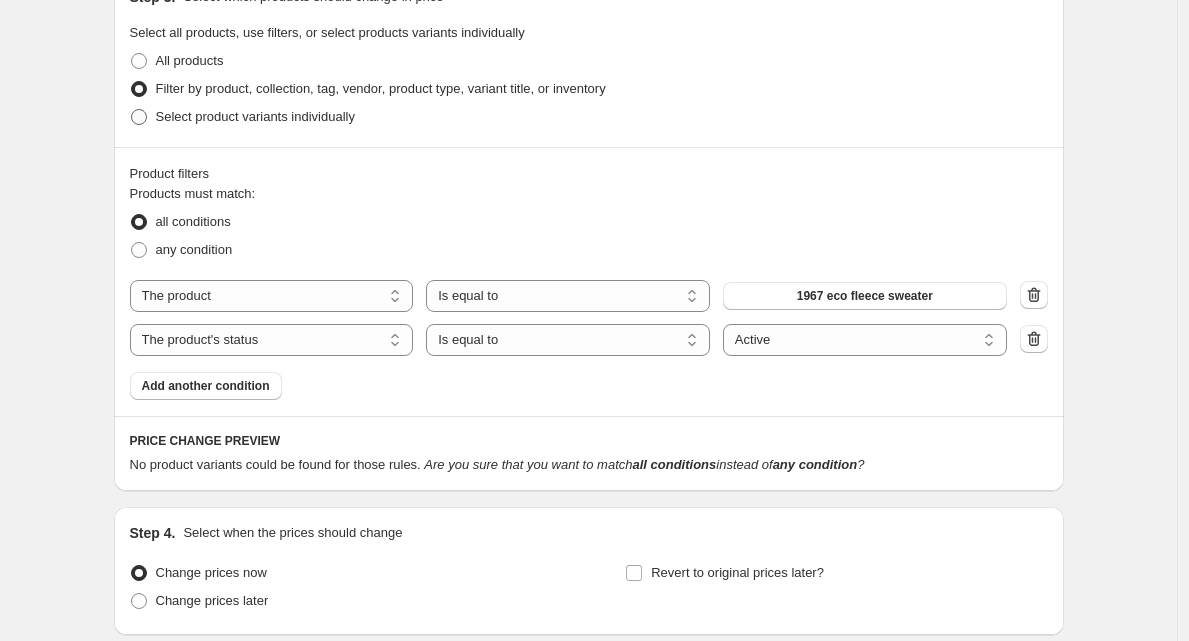 click on "Select product variants individually" at bounding box center [255, 116] 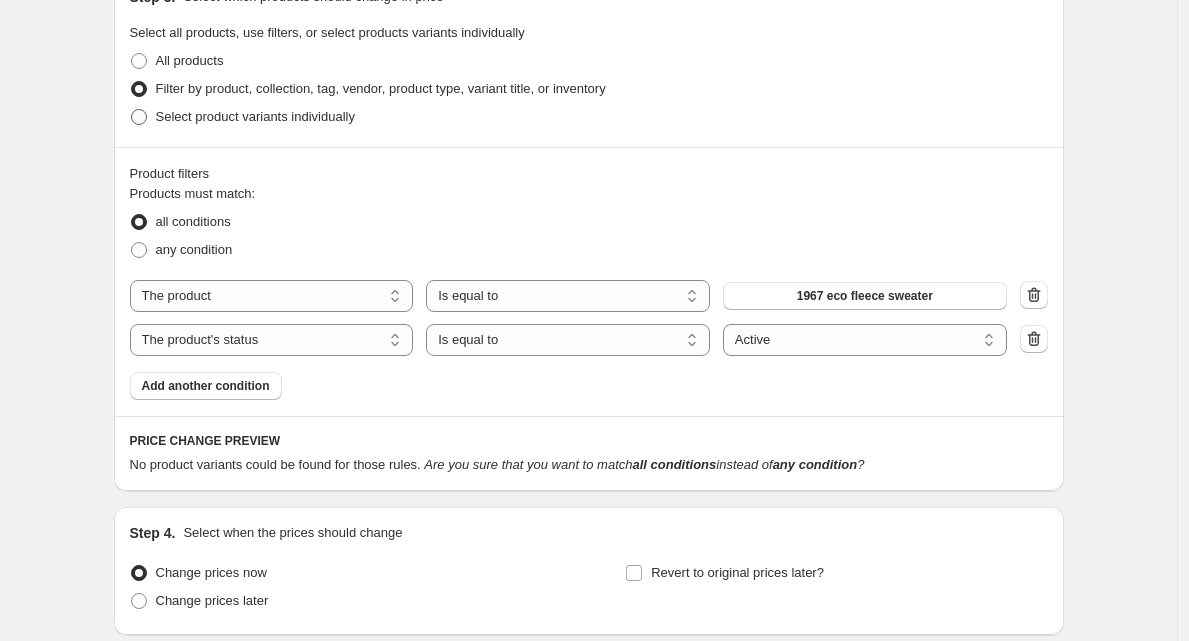 radio on "true" 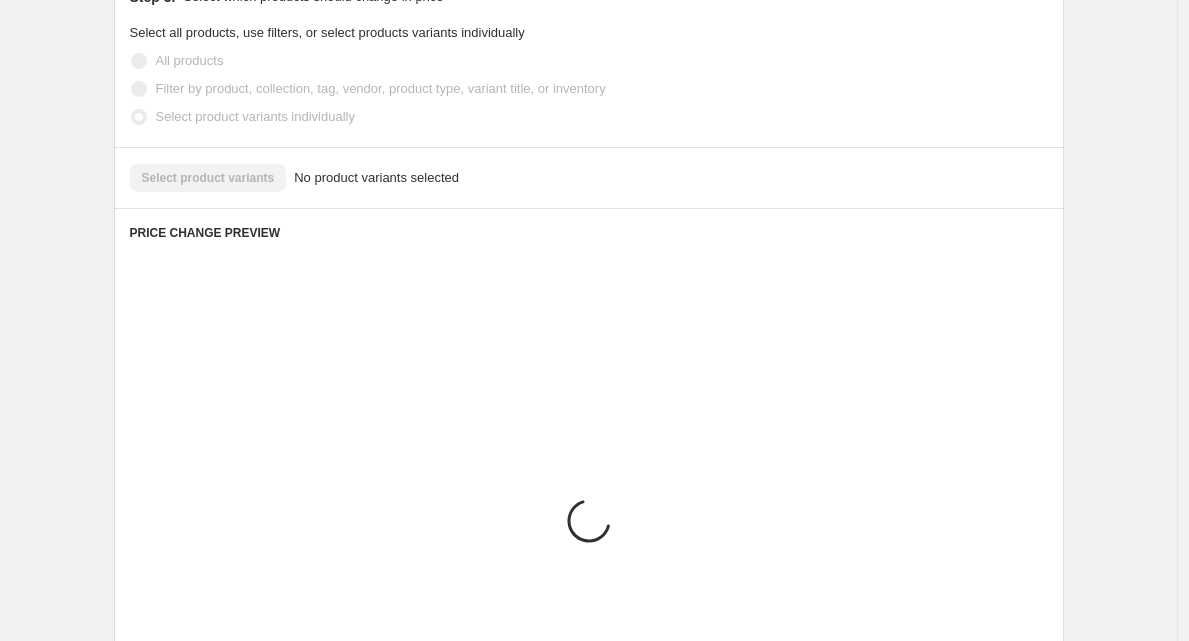 scroll, scrollTop: 915, scrollLeft: 0, axis: vertical 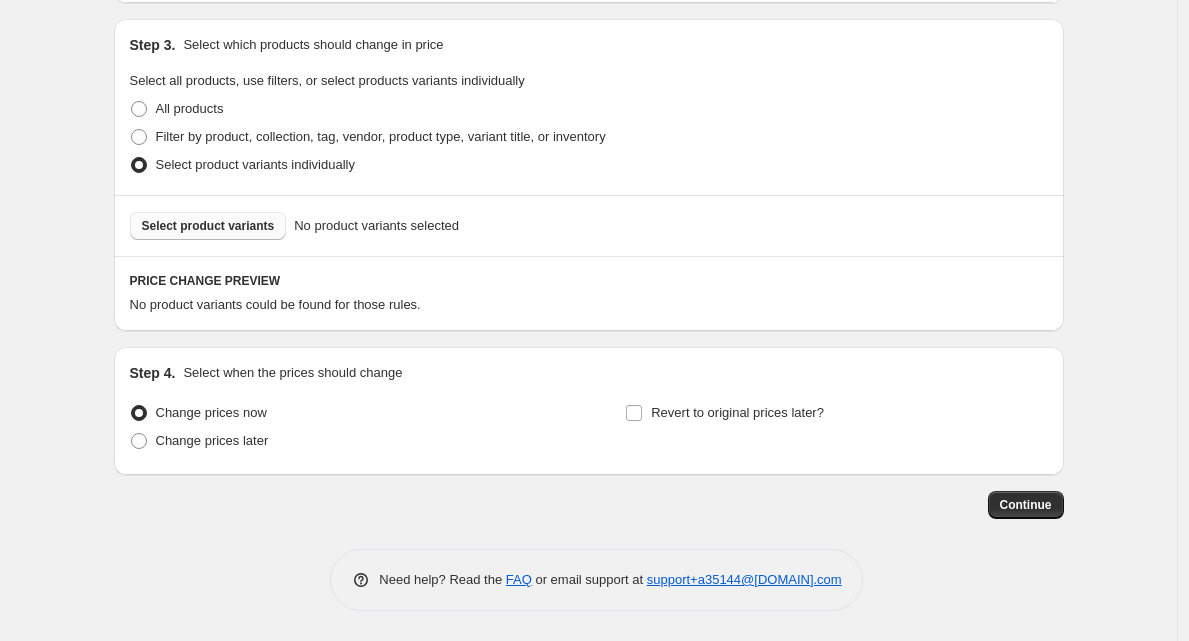 click on "Select product variants" at bounding box center (208, 226) 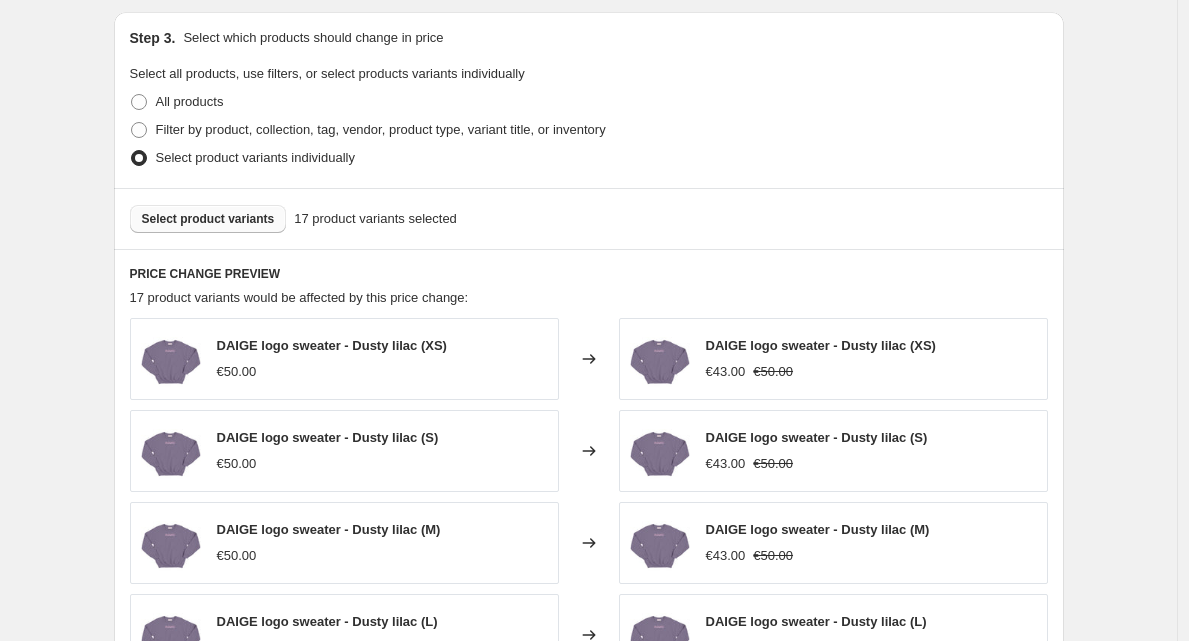 scroll, scrollTop: 1419, scrollLeft: 0, axis: vertical 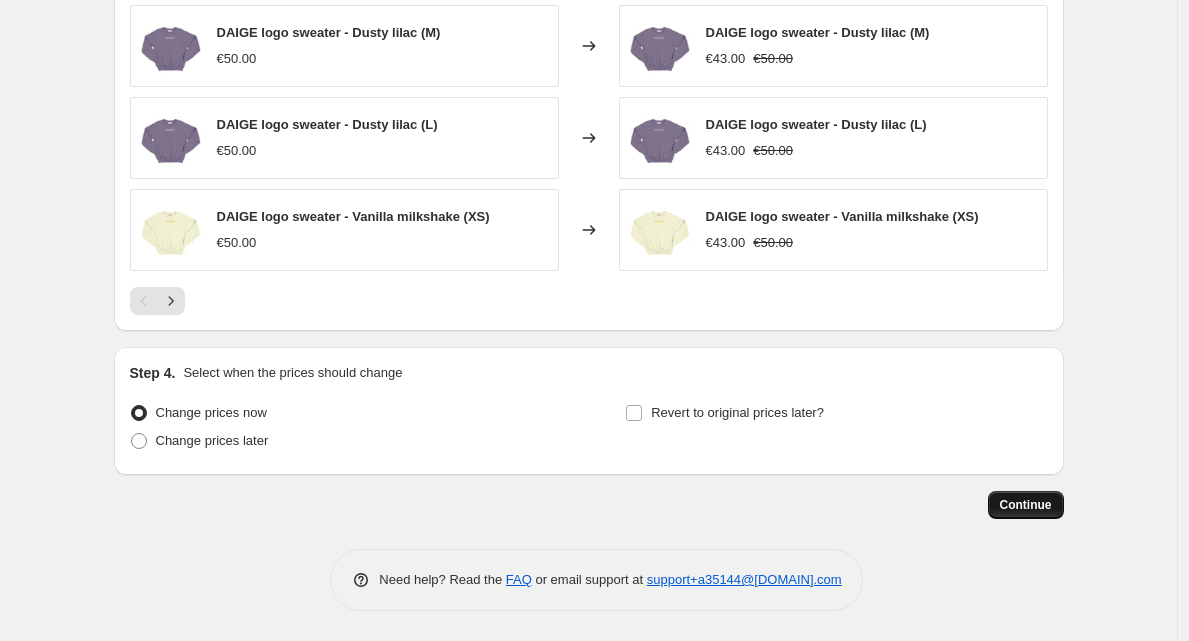 click on "Continue" at bounding box center [1026, 505] 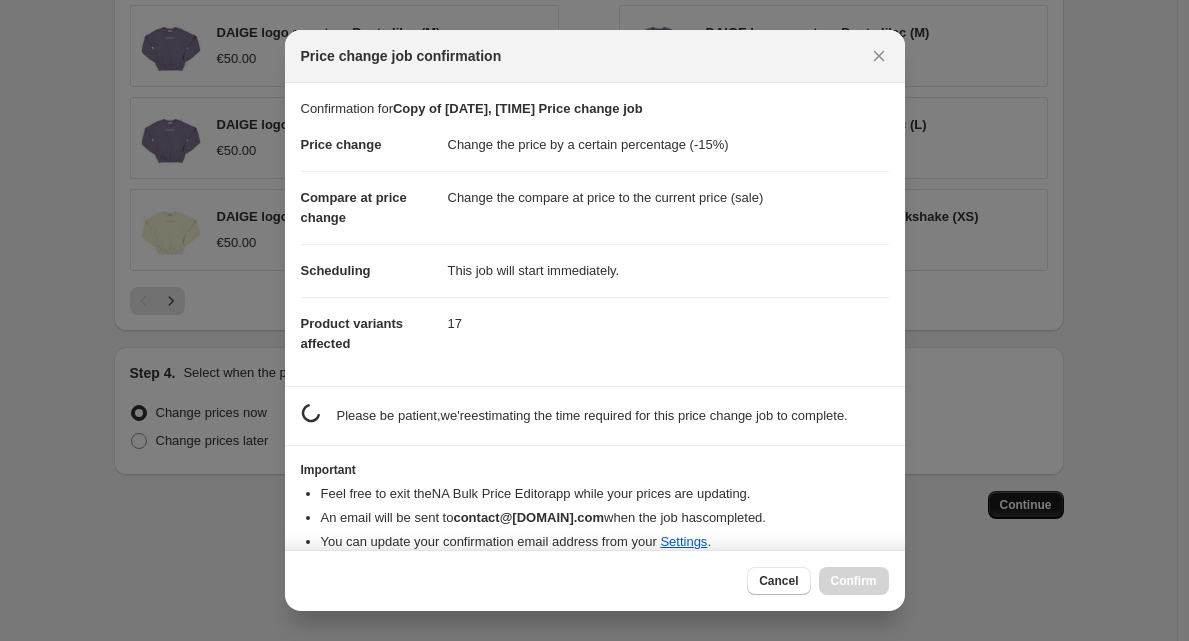 scroll, scrollTop: 0, scrollLeft: 0, axis: both 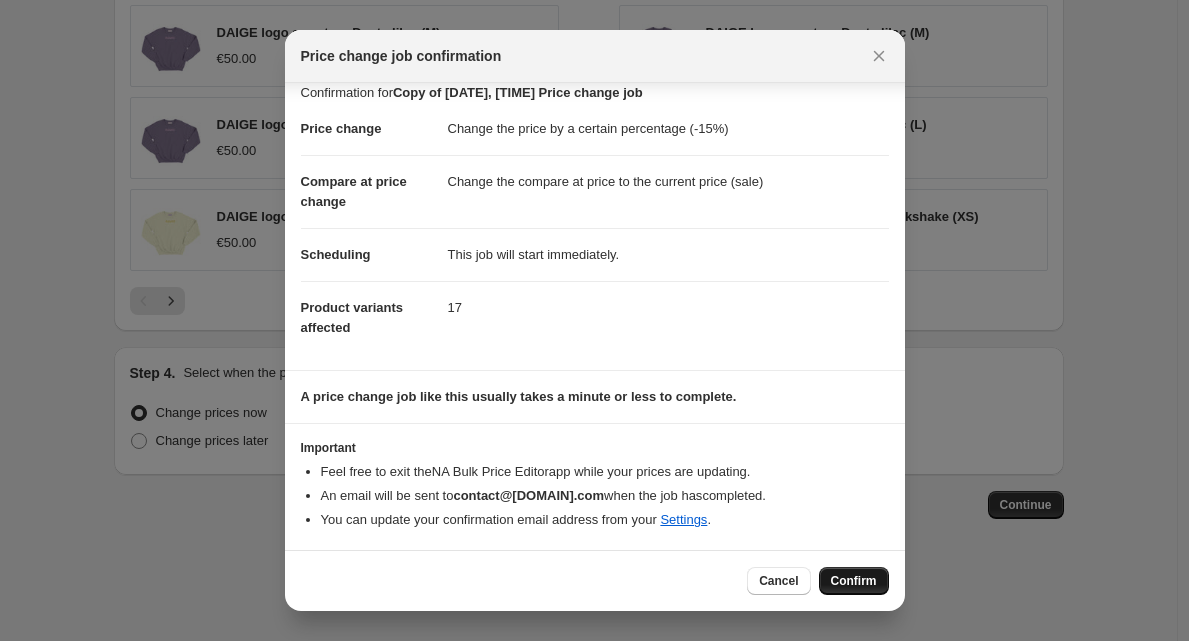 click on "Confirm" at bounding box center (854, 581) 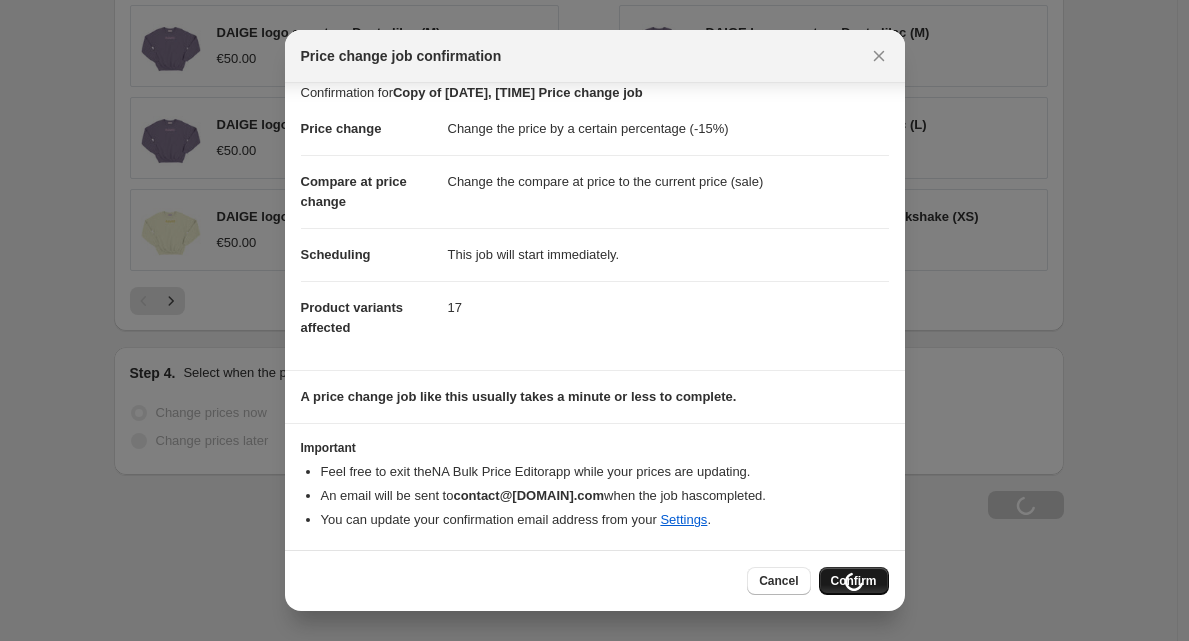 scroll, scrollTop: 1487, scrollLeft: 0, axis: vertical 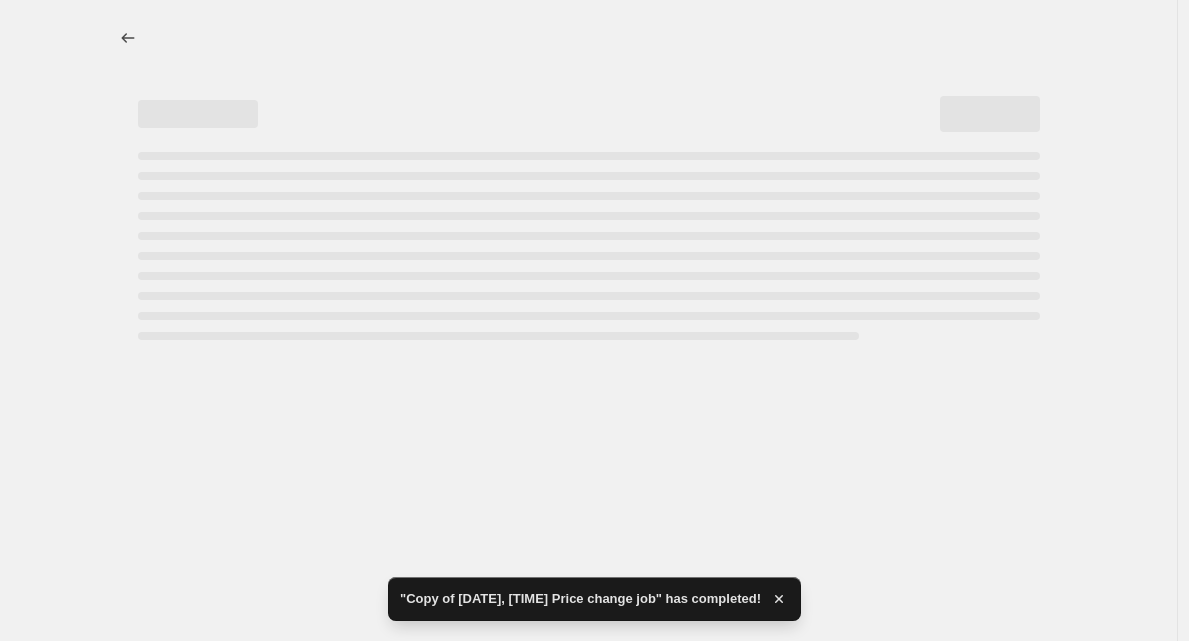 select on "percentage" 